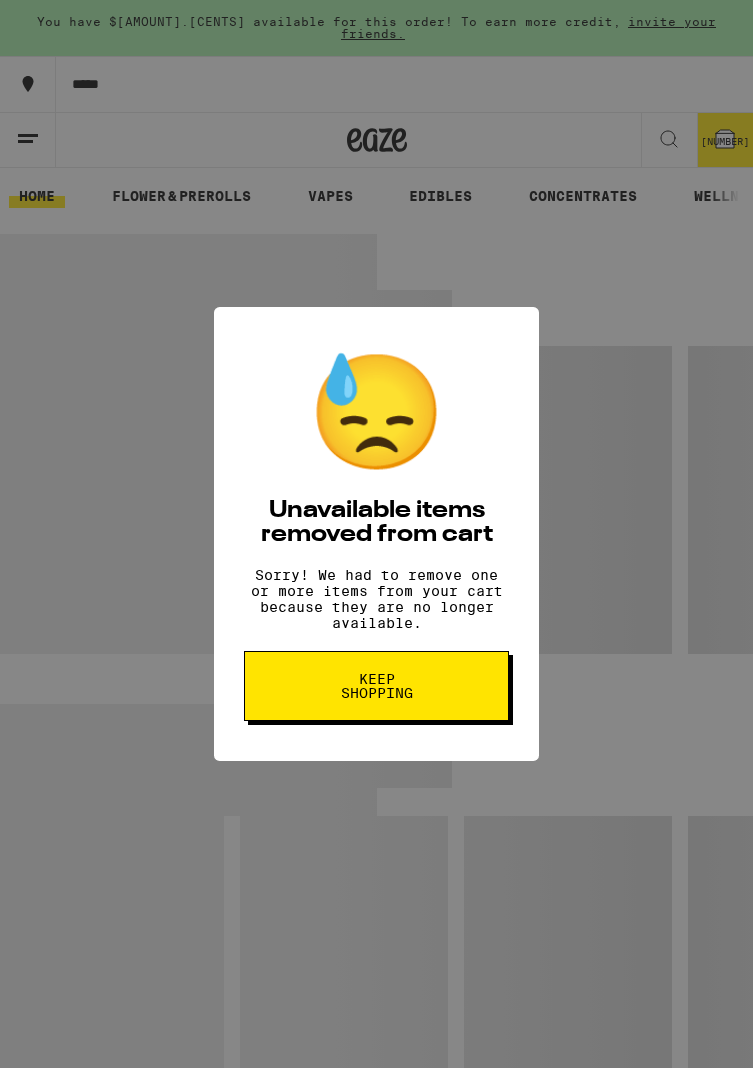 scroll, scrollTop: 0, scrollLeft: 0, axis: both 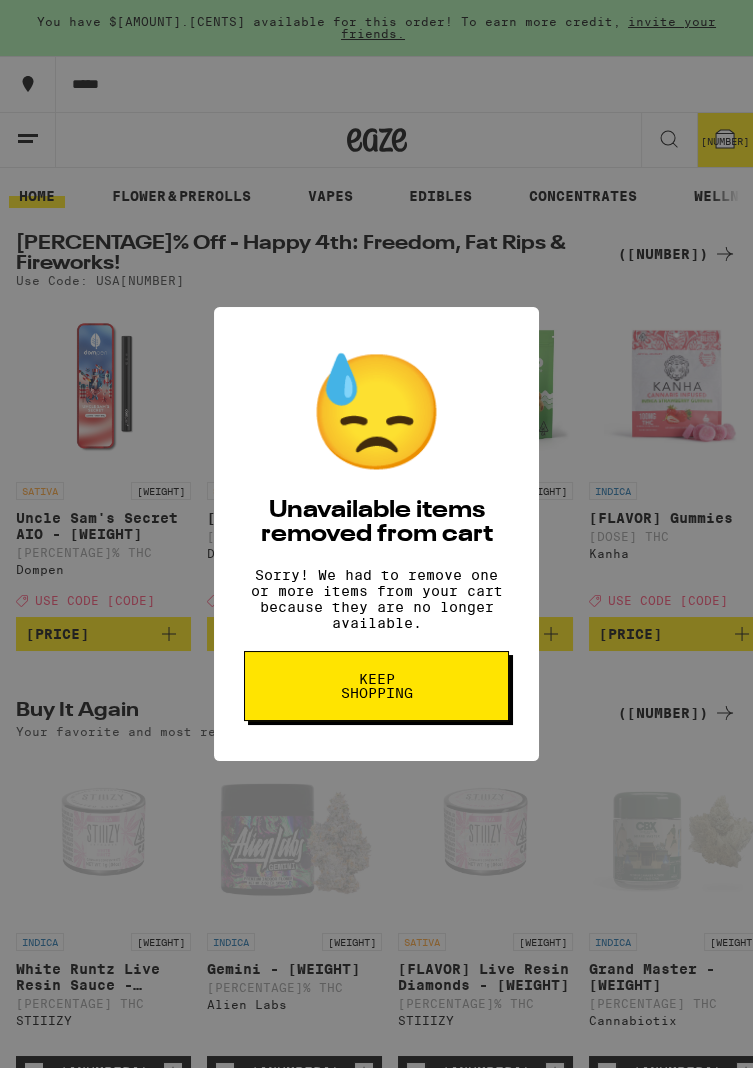 click on "Keep Shopping" at bounding box center (376, 686) 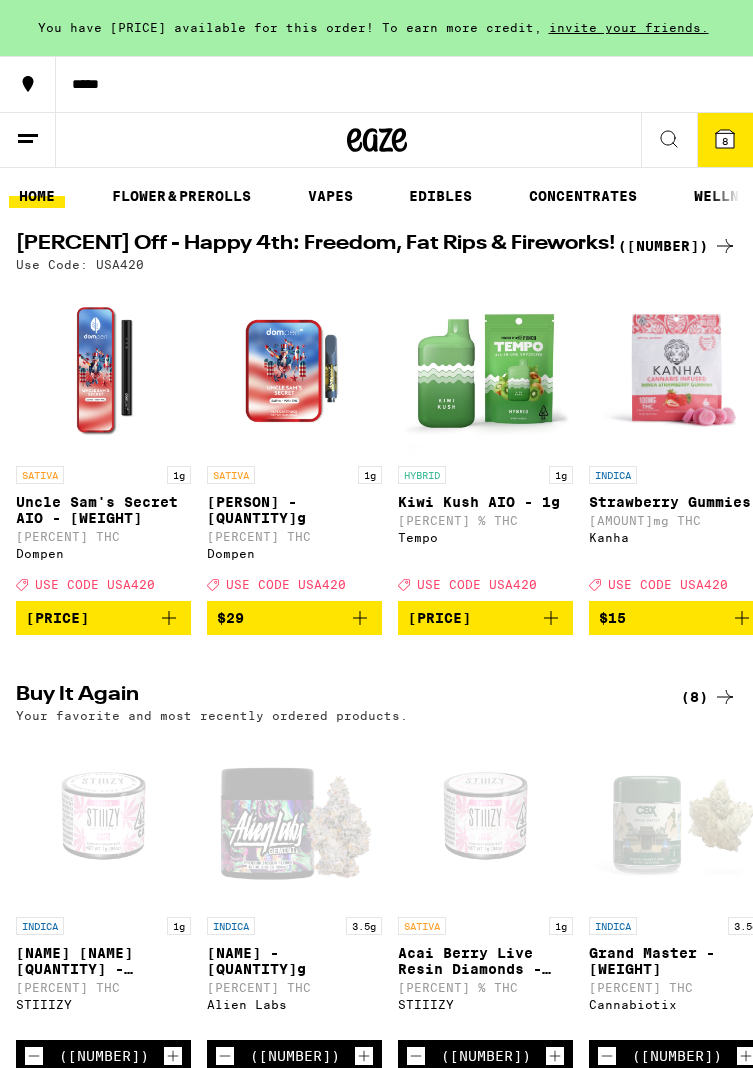 scroll, scrollTop: 0, scrollLeft: 0, axis: both 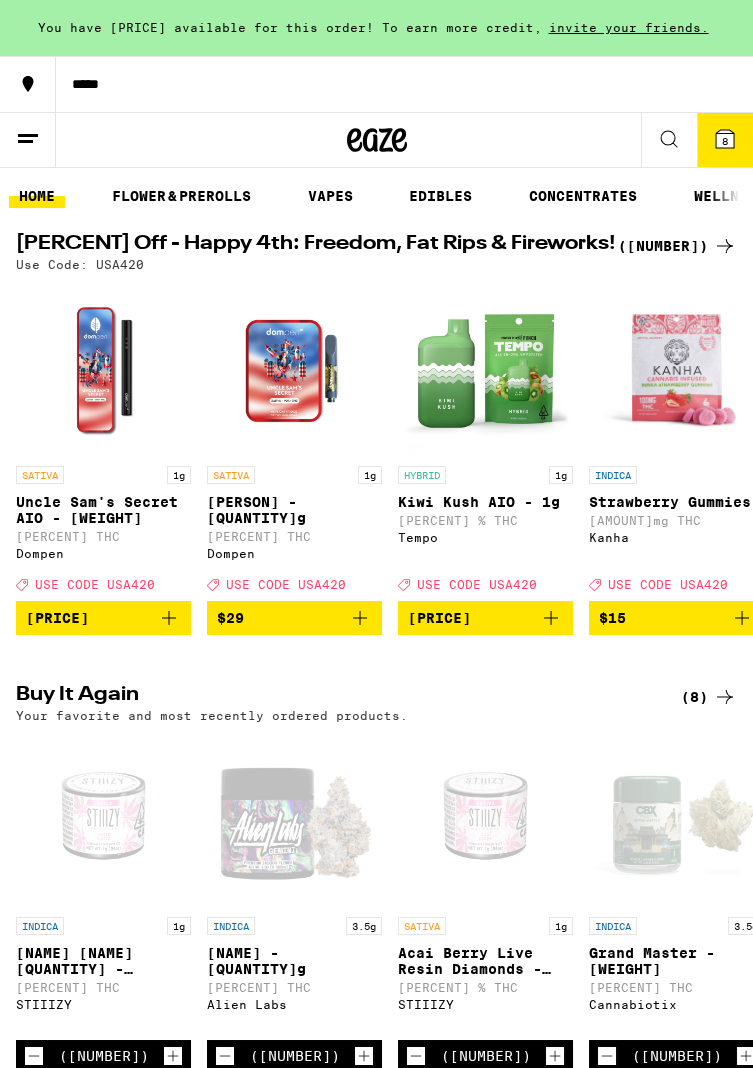 click at bounding box center [725, 139] 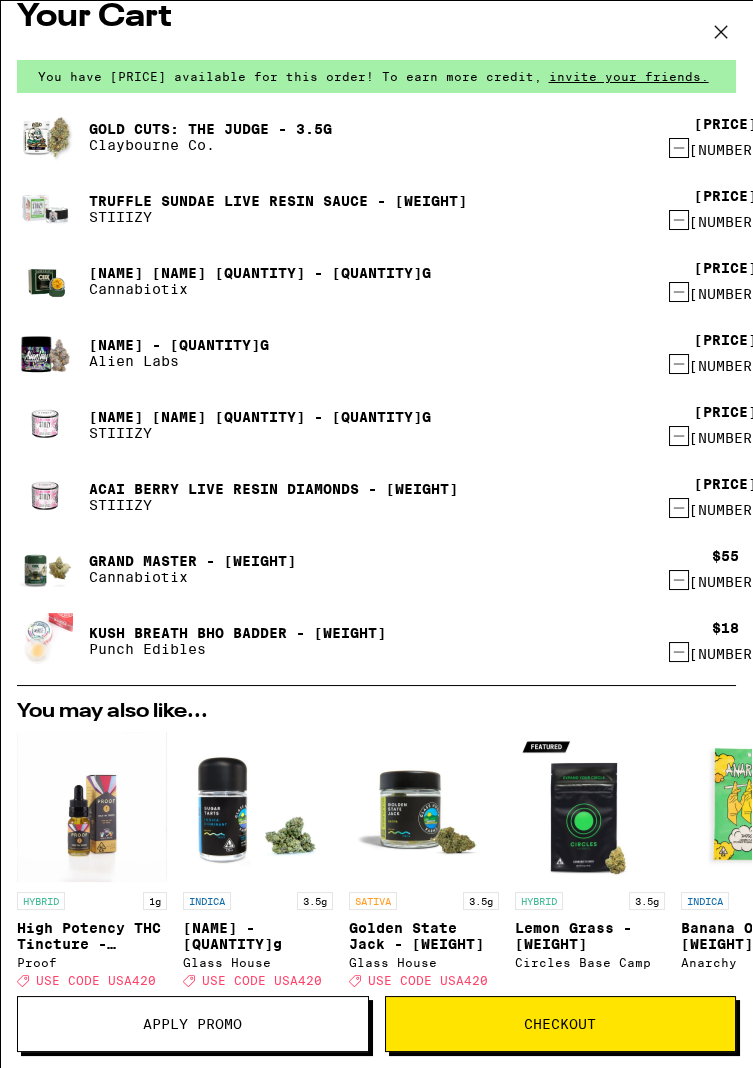 scroll, scrollTop: 0, scrollLeft: 0, axis: both 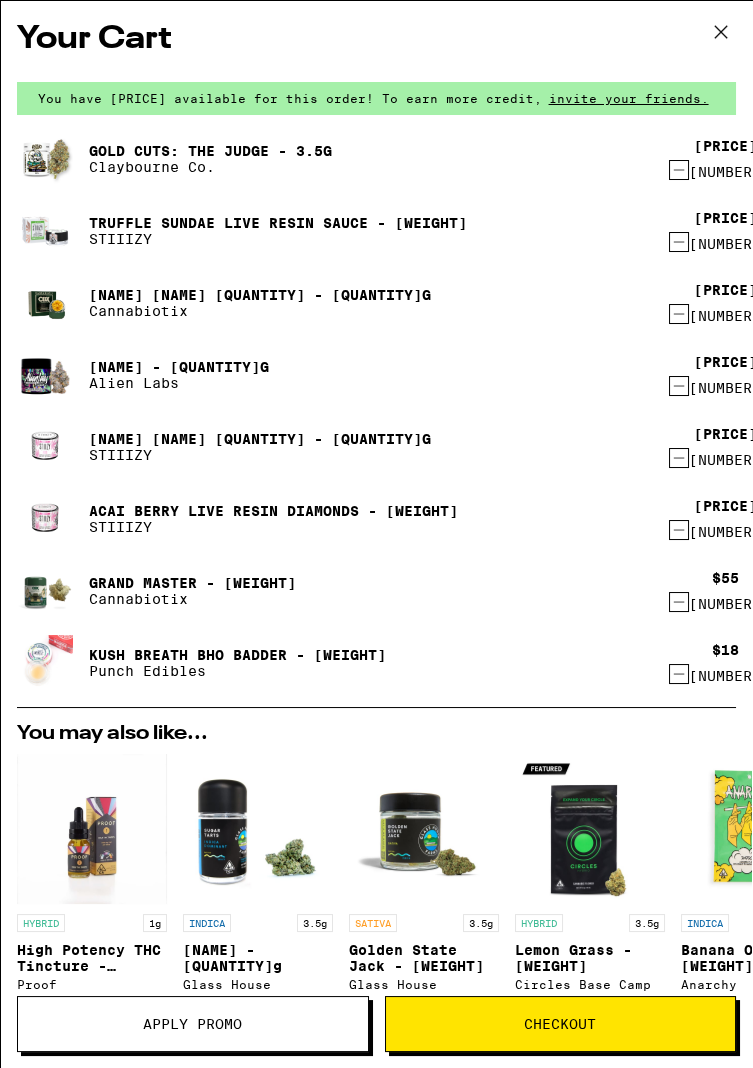 click on "Your Cart You have $[AMOUNT] available for this order! To earn more credit, invite your friends. Gold Cuts: The Judge - [WEIGHT] Claybourne Co. $[PRICE] [WEIGHT] Truffle Sundae Live Resin Sauce - [WEIGHT] STIIIZY $[PRICE] [WEIGHT] Grape Gasby Terp Sugar - [WEIGHT] Cannabiotix $[PRICE] [WEIGHT] Gemini - [WEIGHT] Alien Labs $[PRICE] [WEIGHT] White Runtz Live Resin Sauce - [WEIGHT] STIIIZY $[PRICE] [WEIGHT] Acai Berry Live Resin Diamonds - [WEIGHT] STIIIZY $[PRICE] [WEIGHT] Grand Master - [WEIGHT] Cannabiotix $[PRICE] [WEIGHT] Kush Breath BHO Badder - [WEIGHT] Punch Edibles $[PRICE] [WEIGHT] You may also like... HYBRID [WEIGHT] High Potency THC Tincture - [AMOUNT]mg Proof Deal Created with Sketch. USE CODE USA420 $[PRICE] INDICA [WEIGHT] Sugar Tarts - [WEIGHT] Glass House Deal Created with Sketch. USE CODE USA420 $[PRICE] SATIVA [WEIGHT] Golden State Jack - [WEIGHT] Glass House Deal Created with Sketch. USE CODE USA420 $[PRICE] HYBRID [WEIGHT] Lemon Grass - [WEIGHT] Circles Base Camp $[PRICE] INDICA [WEIGHT] Banana OG - [WEIGHT] Anarchy $[PRICE] INDICA [WEIGHT] Permanent Marker - [WEIGHT] Anarchy $[PRICE] SATIVA [WEIGHT] Orange Runtz - [WEIGHT] Anarchy $[PRICE] HYBRID [WEIGHT] Lemon Cherry Gelato - [WEIGHT] Anarchy $[PRICE] HYBRID [WEIGHT] RS11 - [WEIGHT] $[PRICE]" at bounding box center [376, 504] 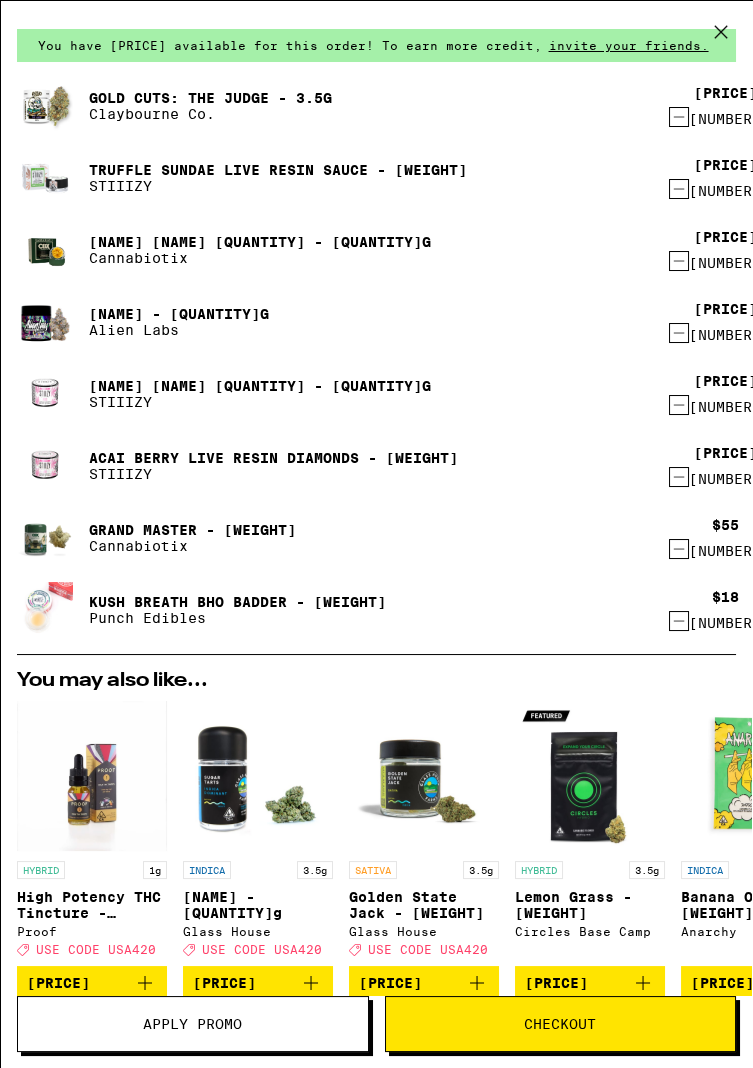 scroll, scrollTop: 0, scrollLeft: 0, axis: both 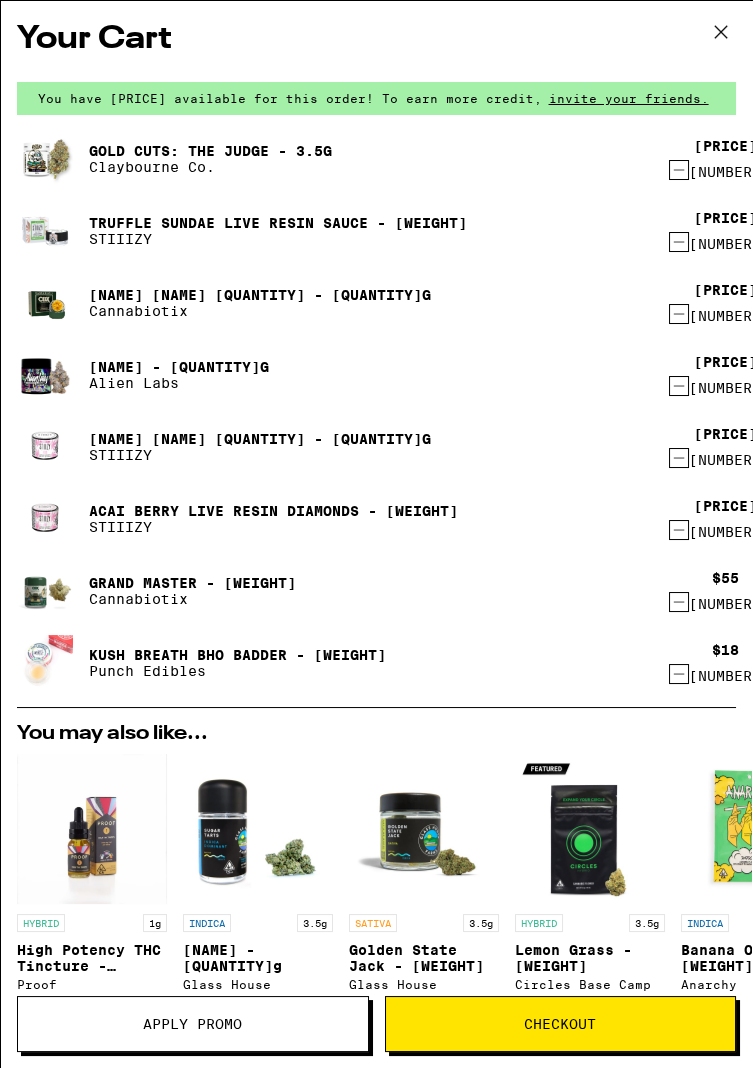 click at bounding box center [721, 32] 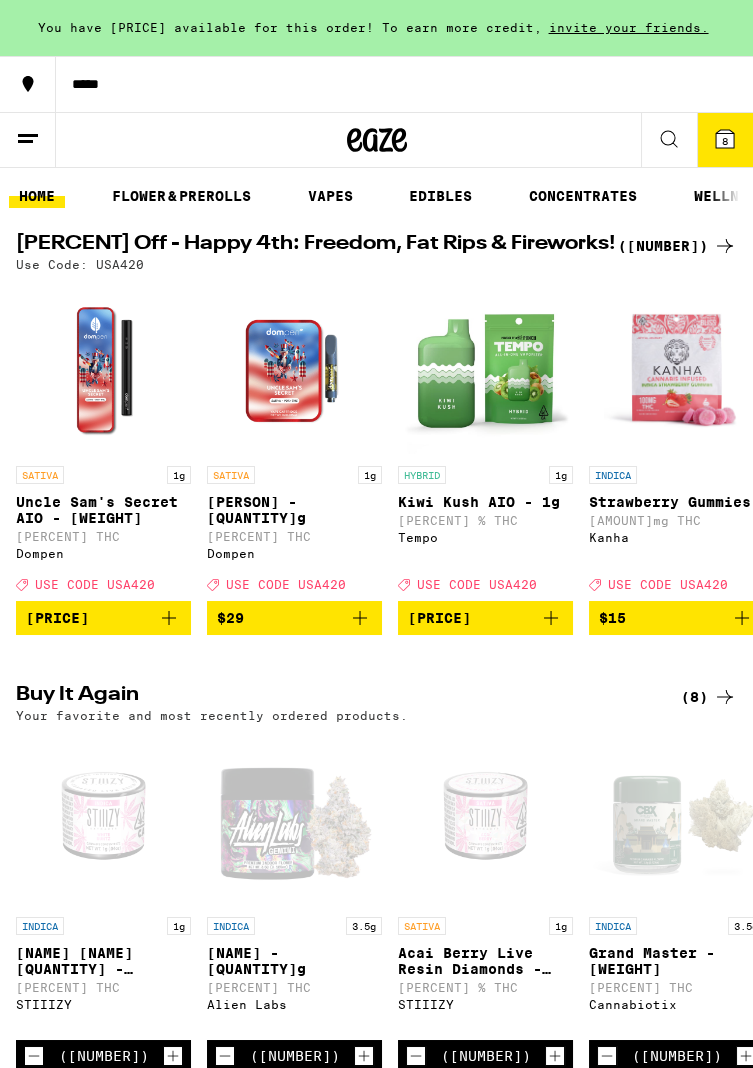 scroll, scrollTop: 0, scrollLeft: 0, axis: both 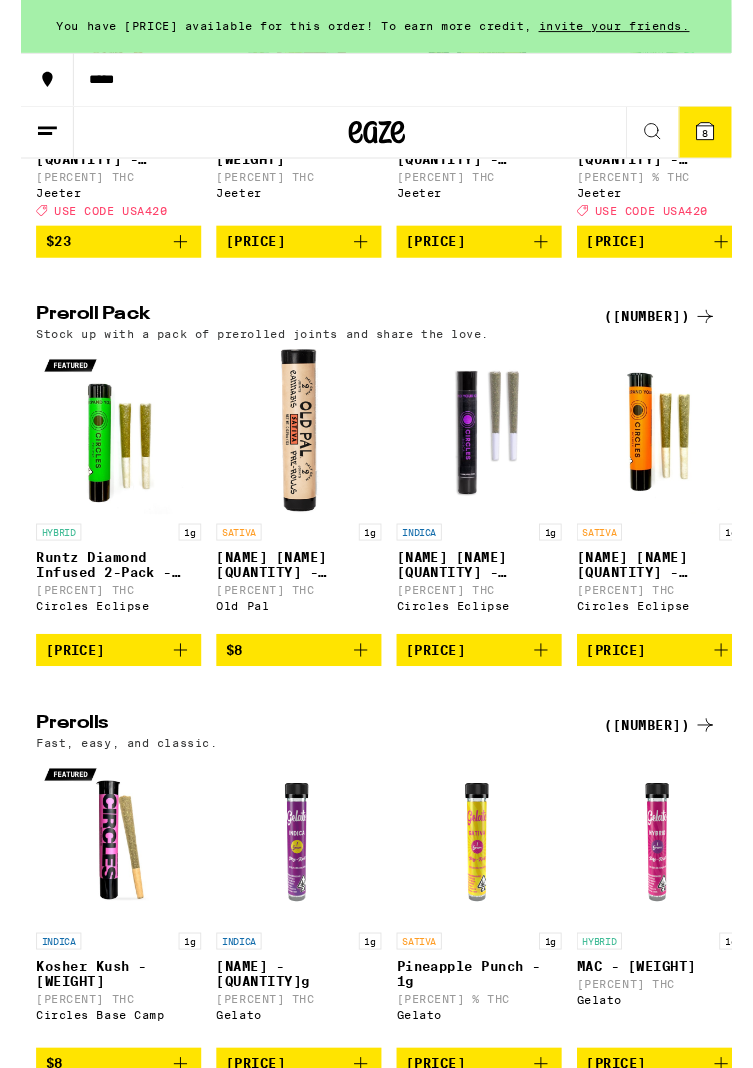 click at bounding box center [676, 890] 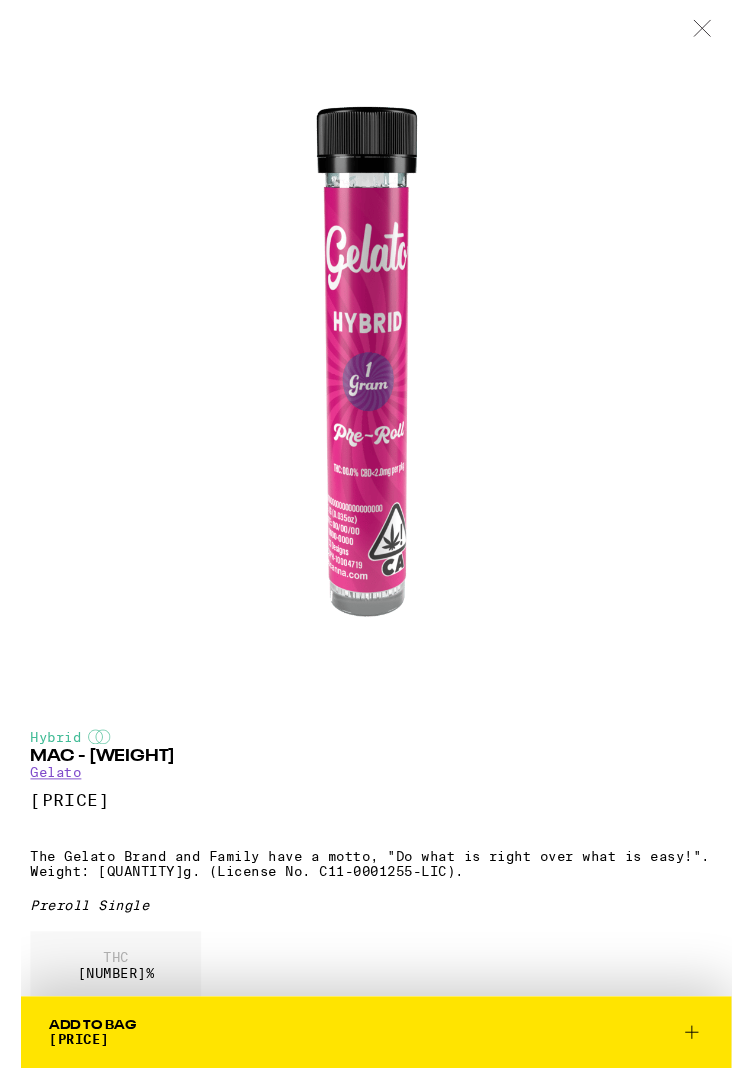 click on "Hybrid MAC - [WEIGHT] Gelato $[PRICE] MAC is a hybrid best used to relieve that stress.
These artisanal products are designed to advance the evolution of the Cannabis industry into mainstream with a bit of colorful fun.
The Gelato Brand and Family have a motto, "Do what is right over what is easy!".
Weight: [WEIGHT]. (License No. [LICENSE]). Preroll Single THC [PERCENT] % *Amounts are averages, individual items may vary. Effects relaxed happy balanced relief hungry" at bounding box center [376, 976] 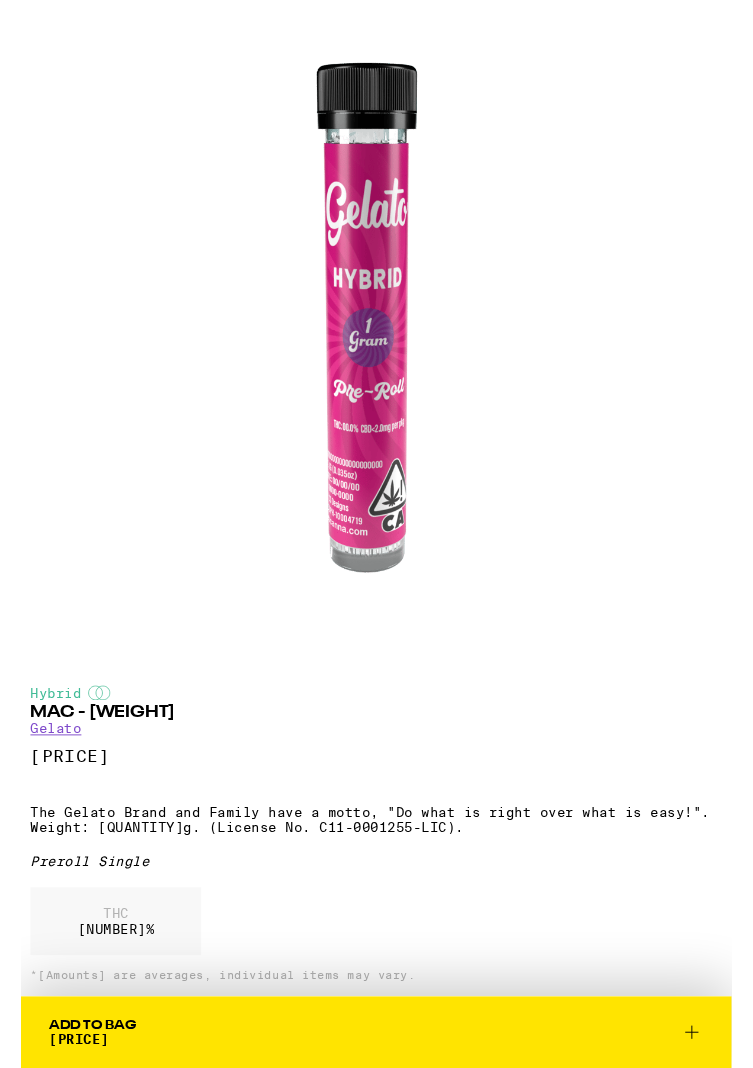 scroll, scrollTop: 0, scrollLeft: 0, axis: both 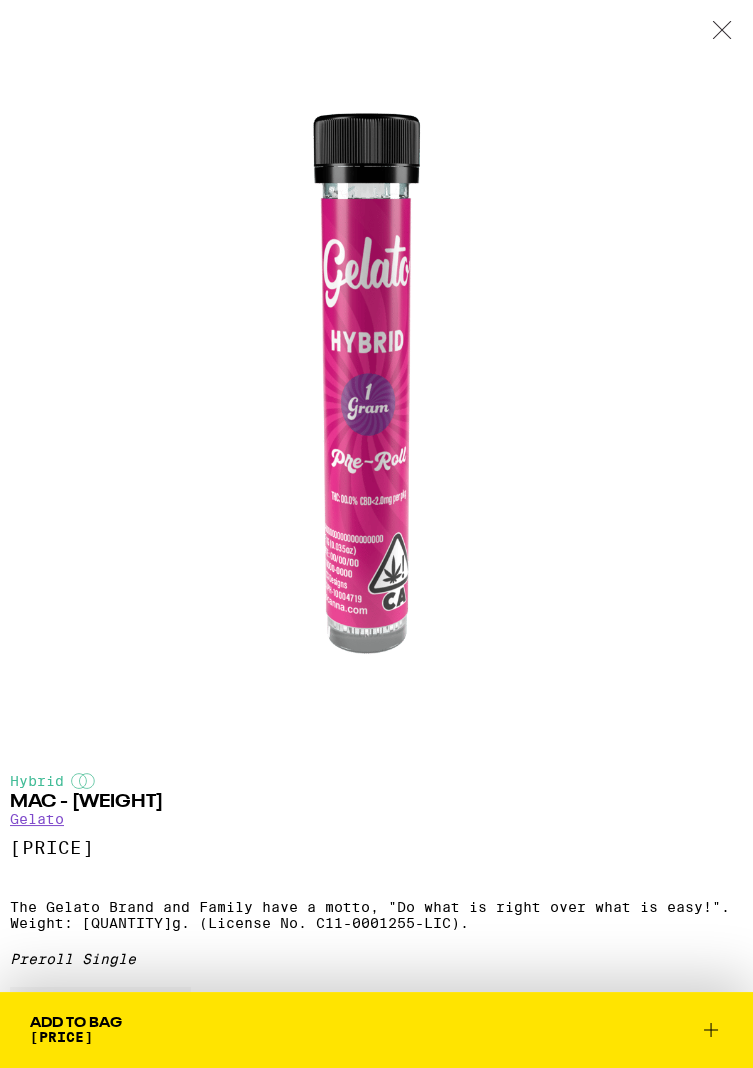 click at bounding box center (722, 31) 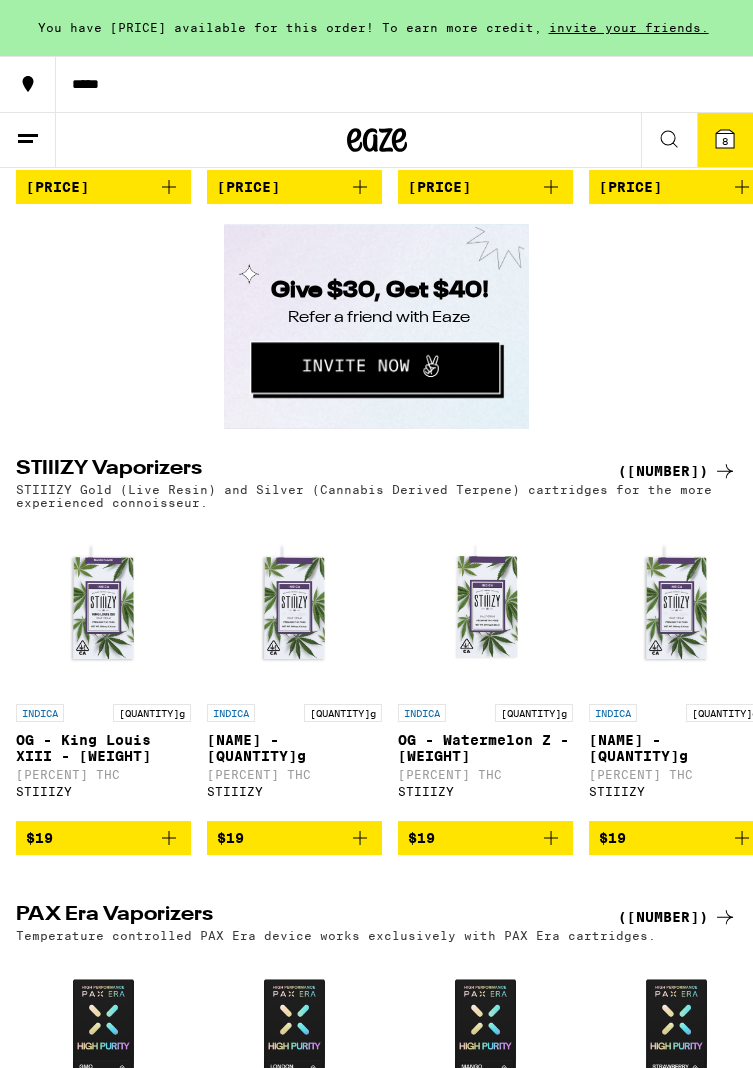 scroll, scrollTop: 2570, scrollLeft: 0, axis: vertical 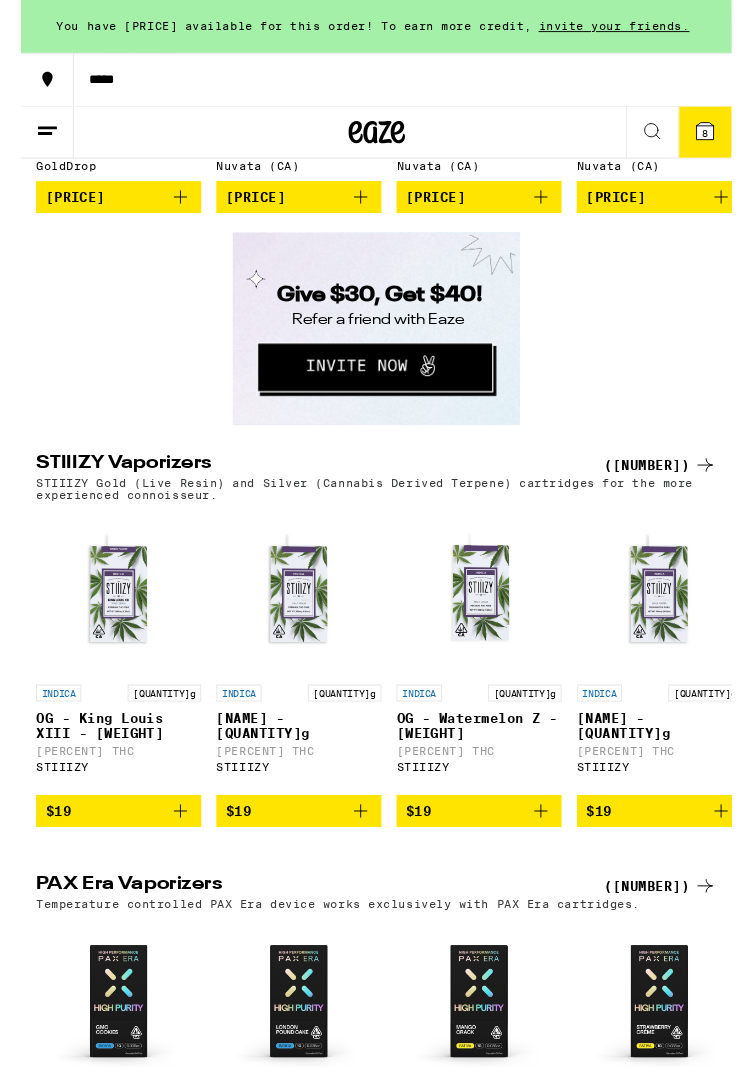 click at bounding box center [725, 493] 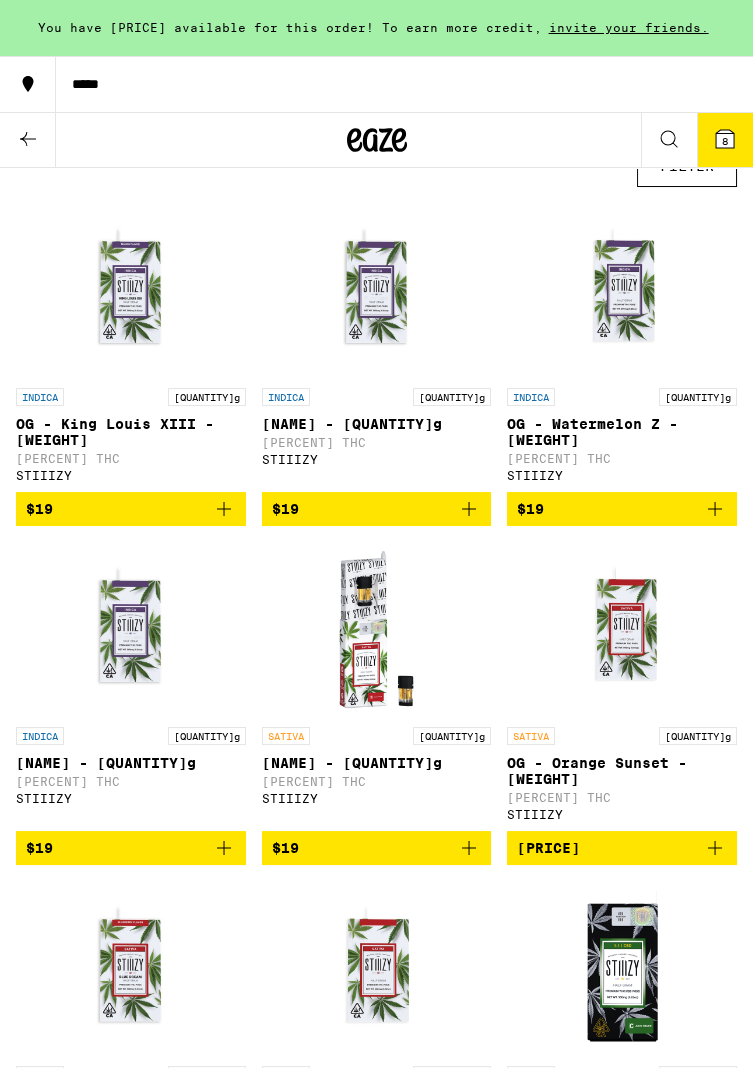scroll, scrollTop: 54, scrollLeft: 0, axis: vertical 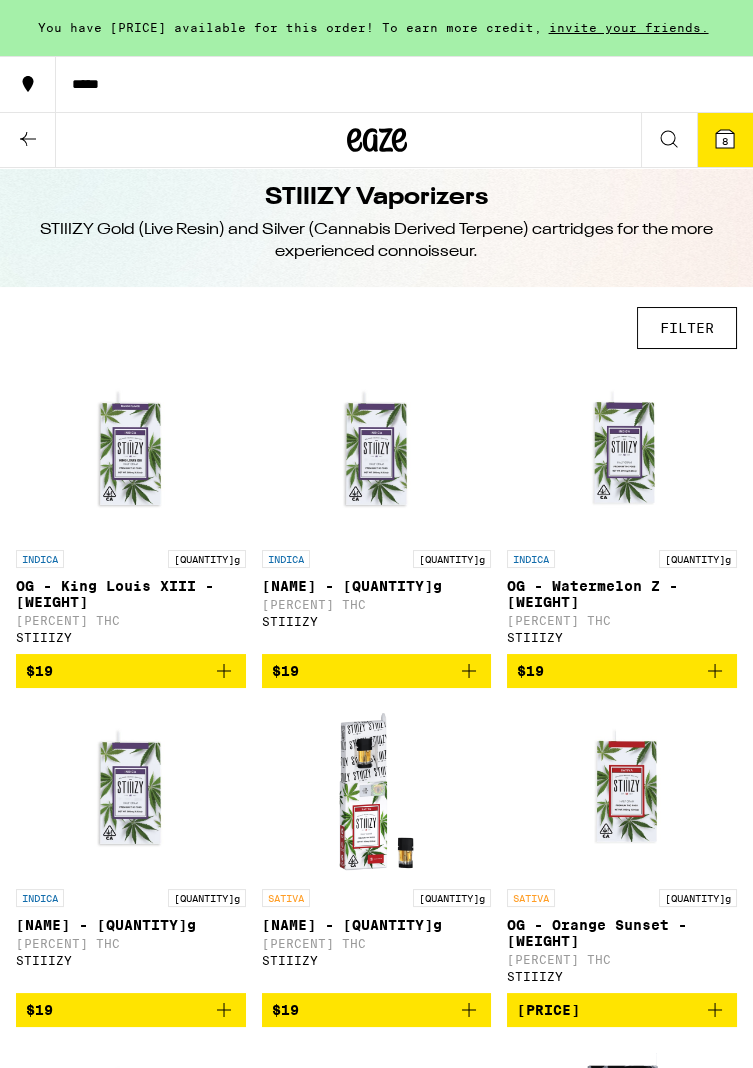 click on "STIIIZY" at bounding box center (622, 637) 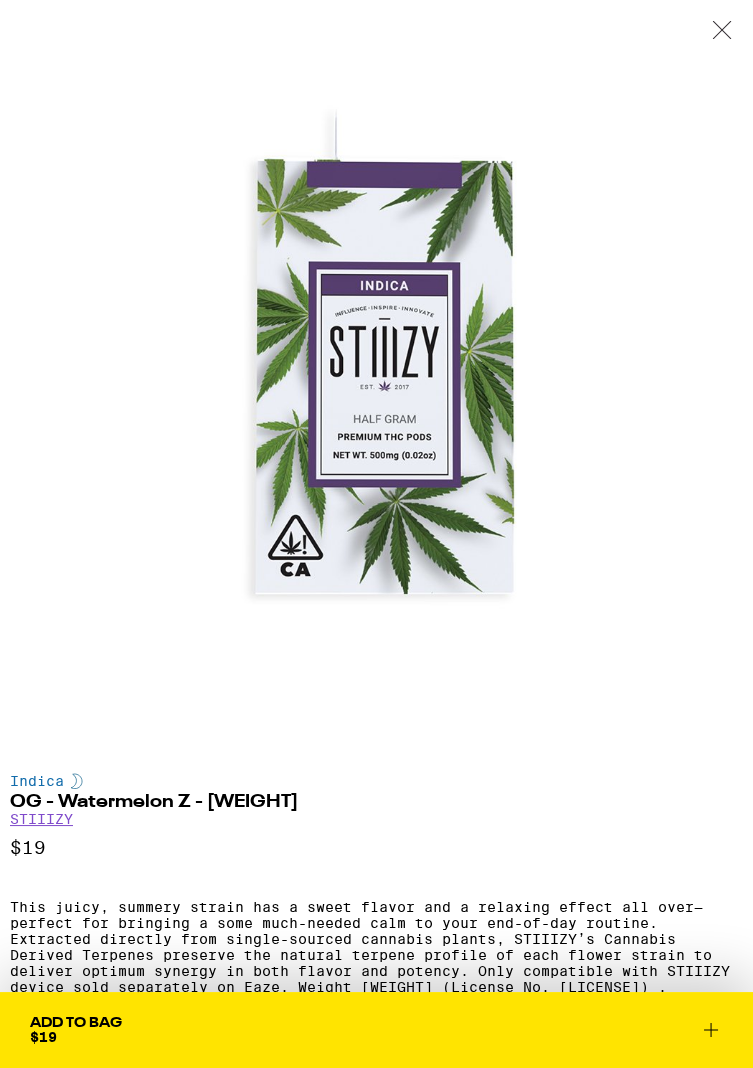 scroll, scrollTop: 0, scrollLeft: 0, axis: both 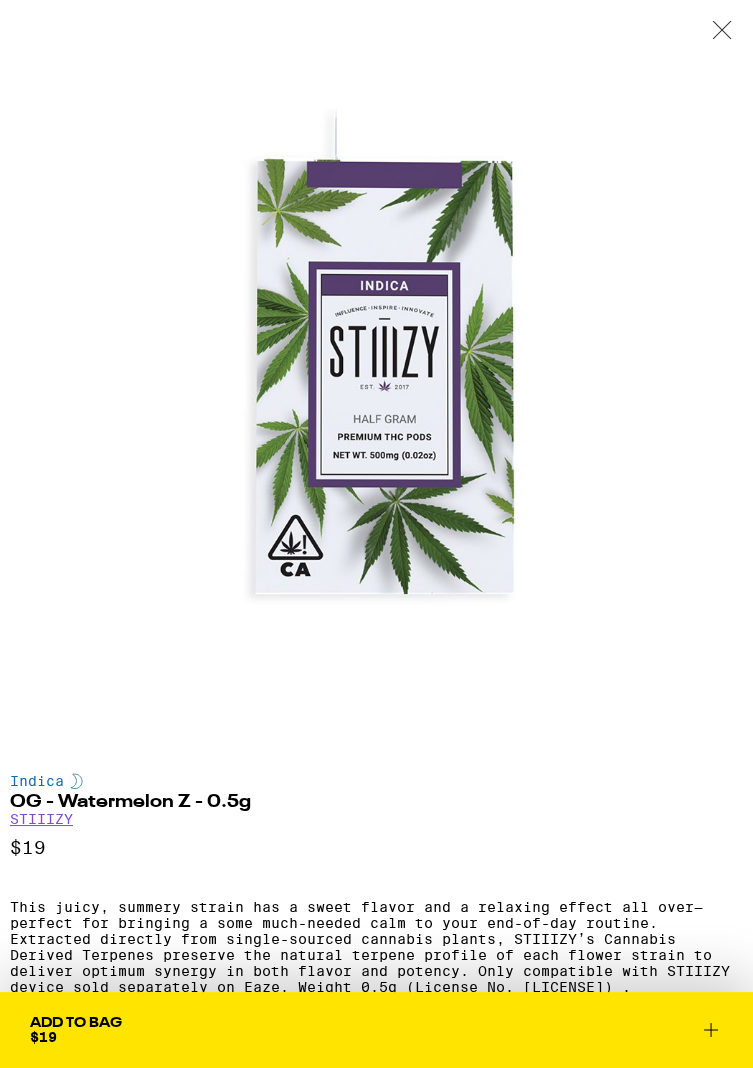 click at bounding box center (722, 31) 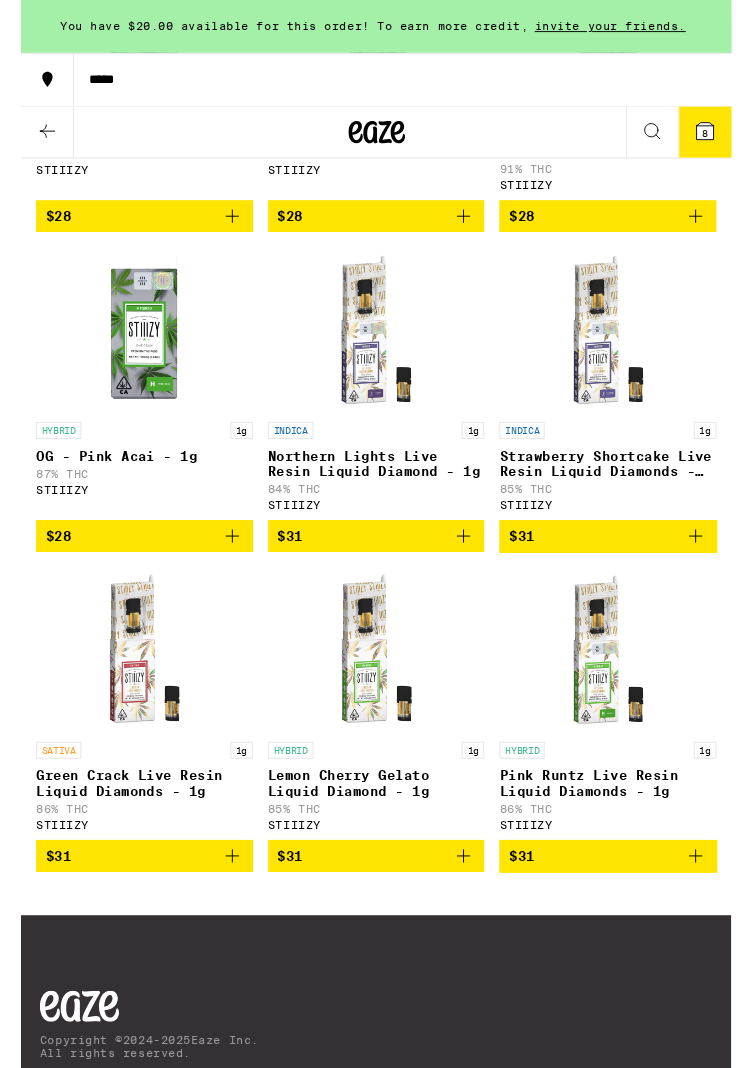 scroll, scrollTop: 2778, scrollLeft: 0, axis: vertical 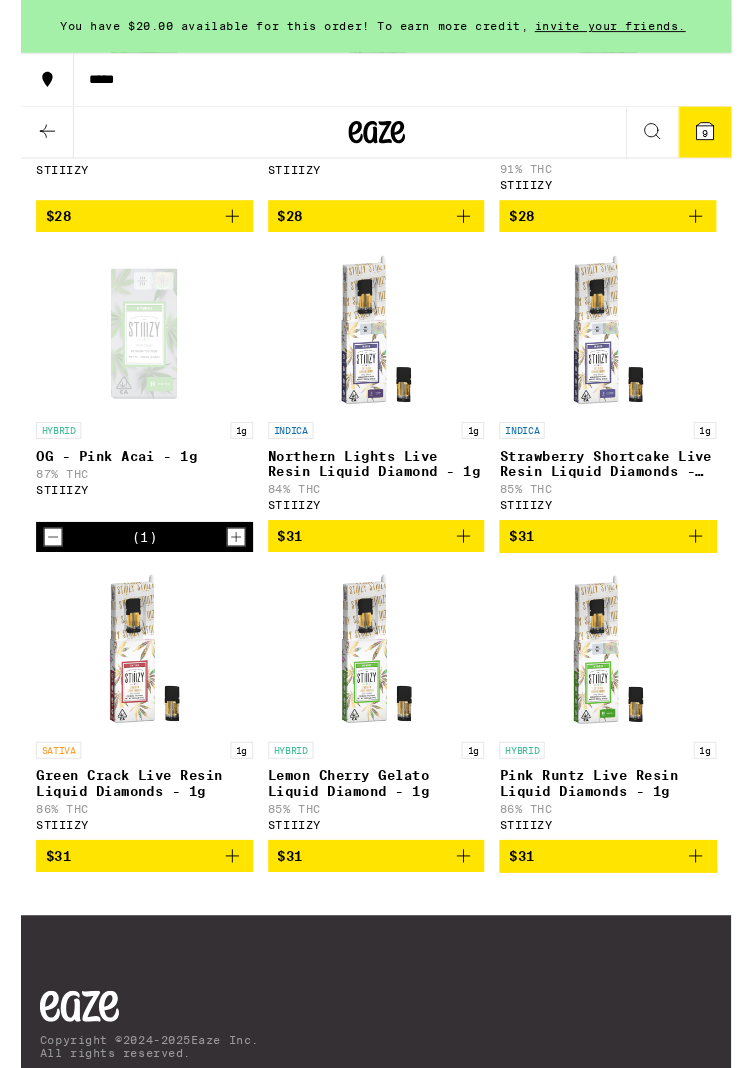 click on "$31" at bounding box center (377, 568) 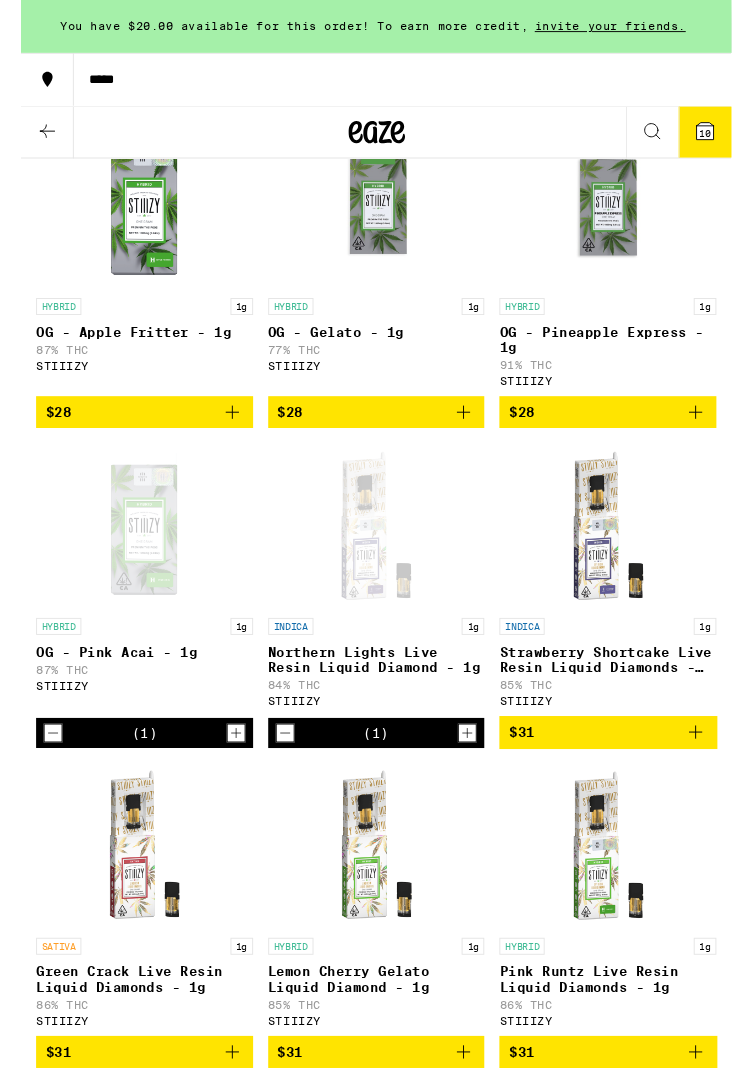 scroll, scrollTop: 2571, scrollLeft: 0, axis: vertical 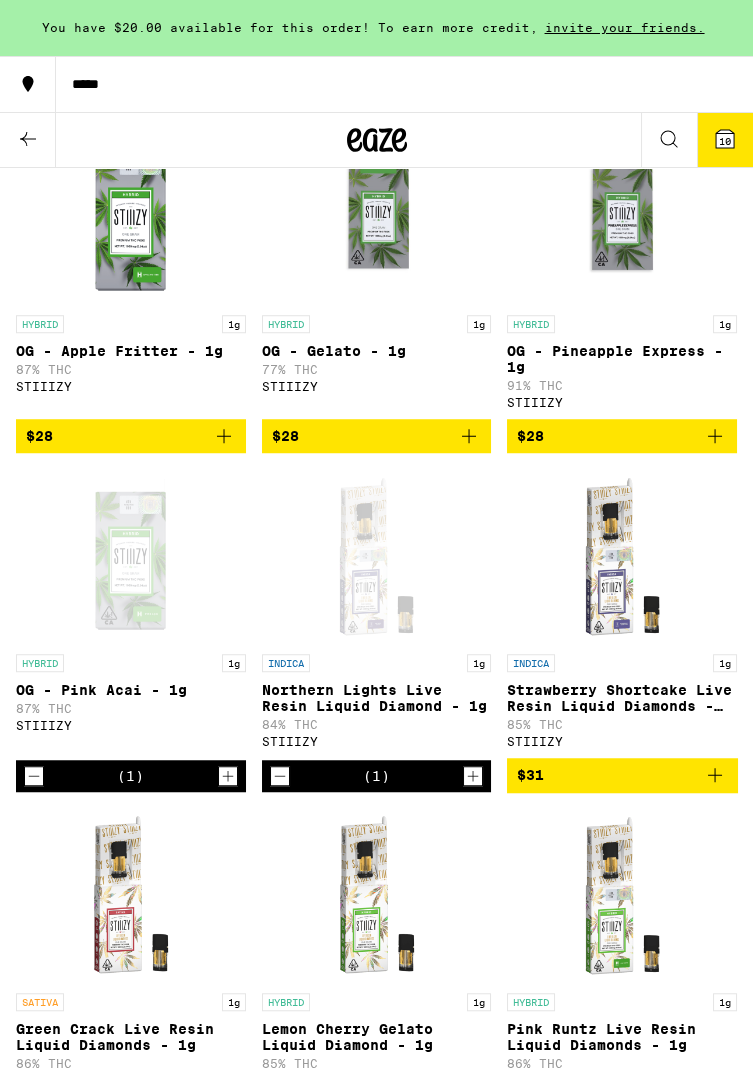 click at bounding box center [28, 139] 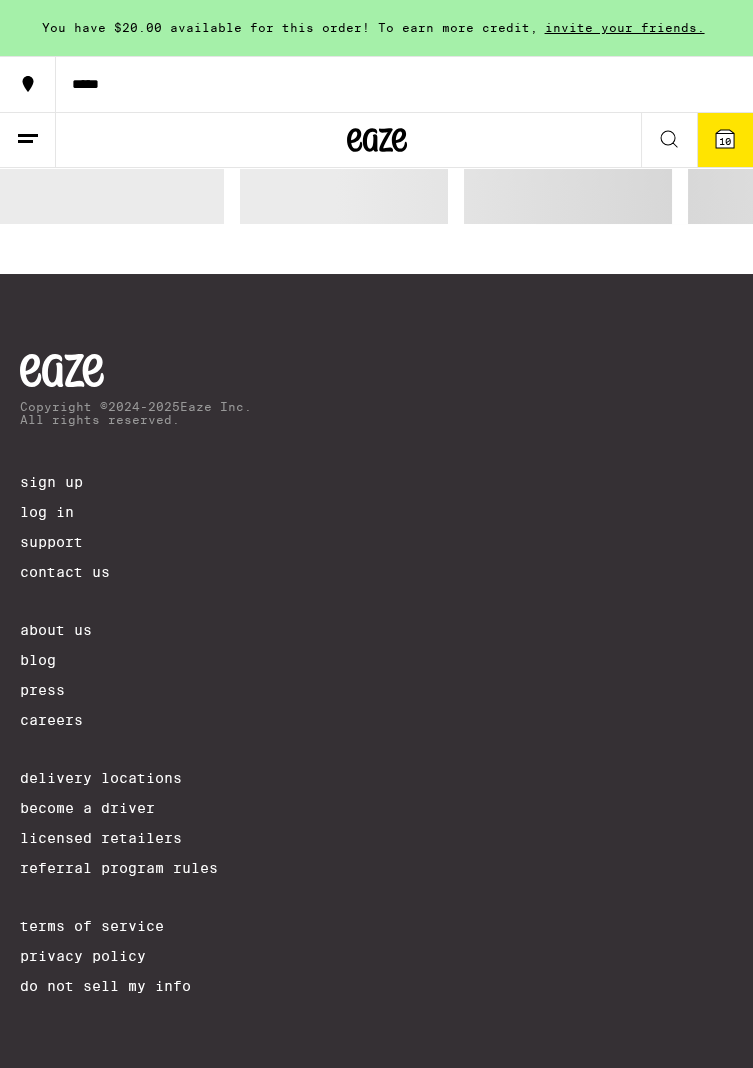 scroll, scrollTop: 0, scrollLeft: 0, axis: both 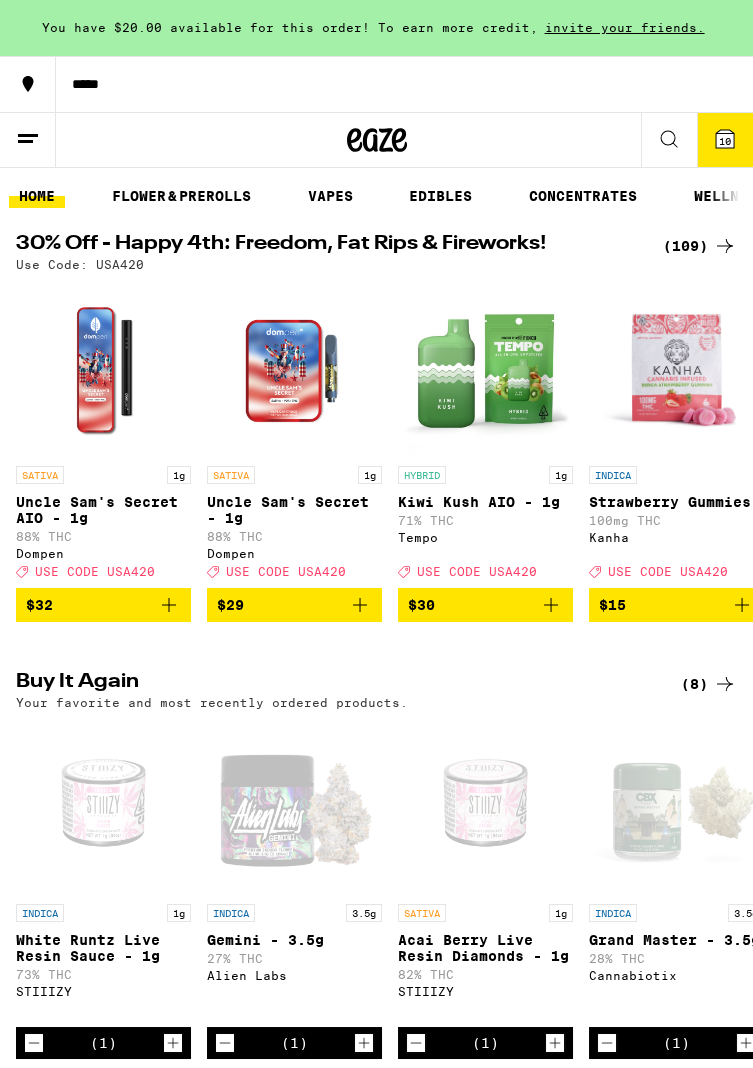 click at bounding box center (732, 196) 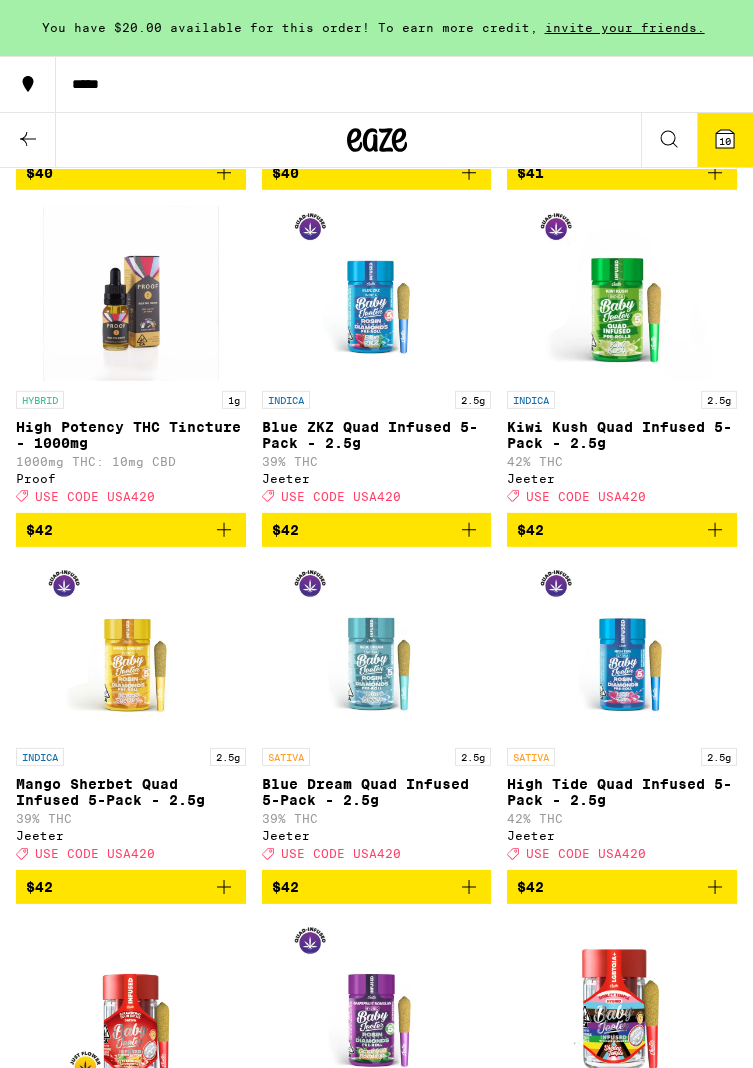 scroll, scrollTop: 10496, scrollLeft: 0, axis: vertical 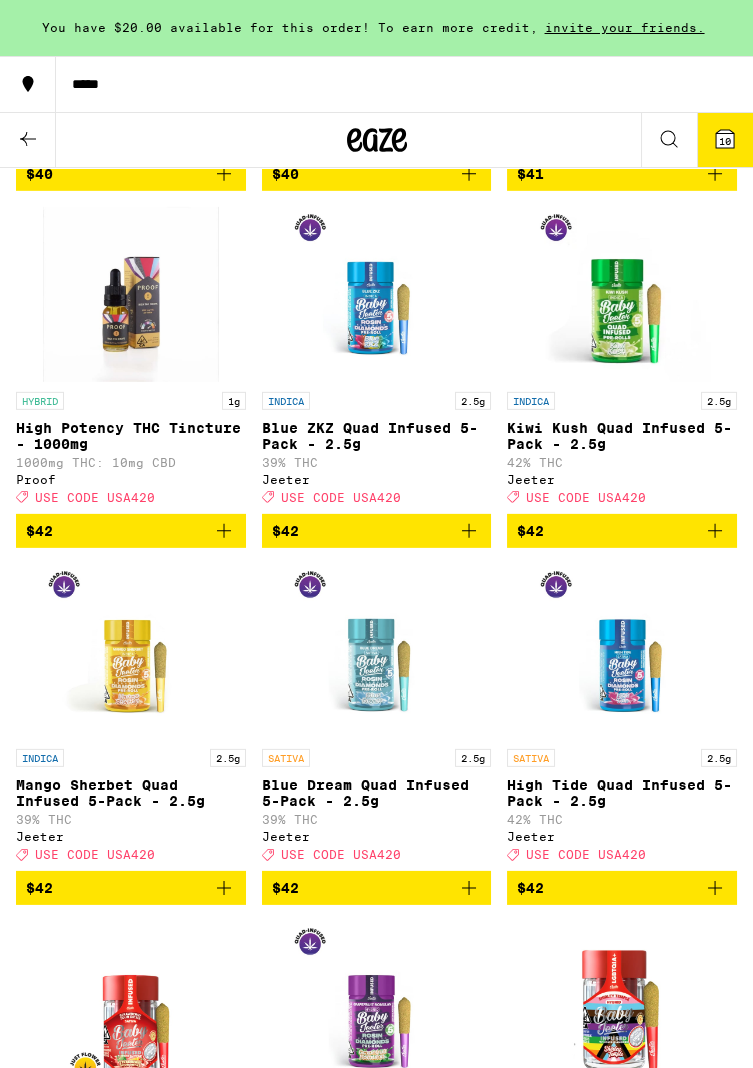click at bounding box center [28, 139] 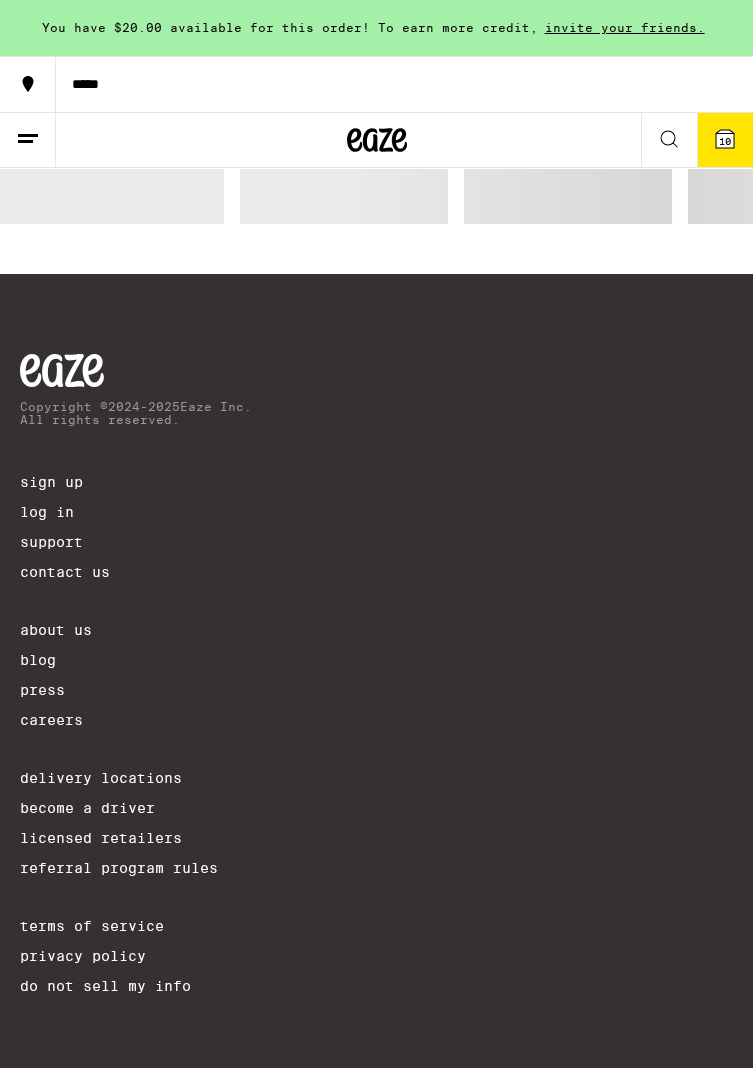 scroll, scrollTop: 0, scrollLeft: 0, axis: both 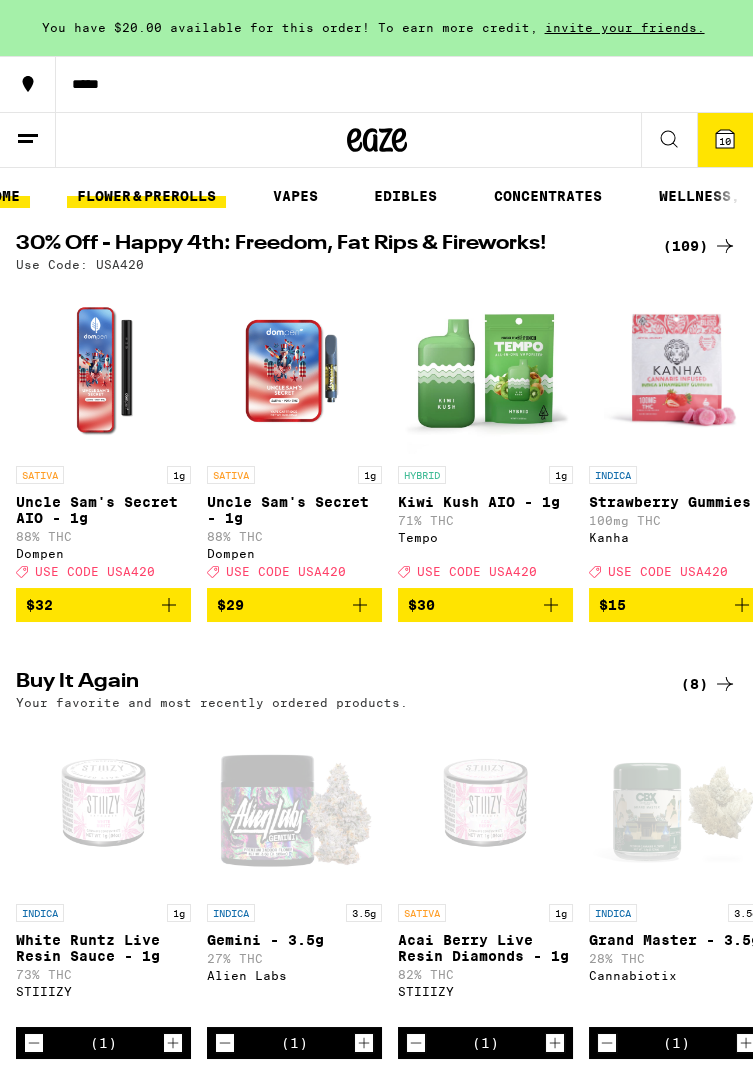 click on "FLOWER & PREROLLS" at bounding box center (146, 196) 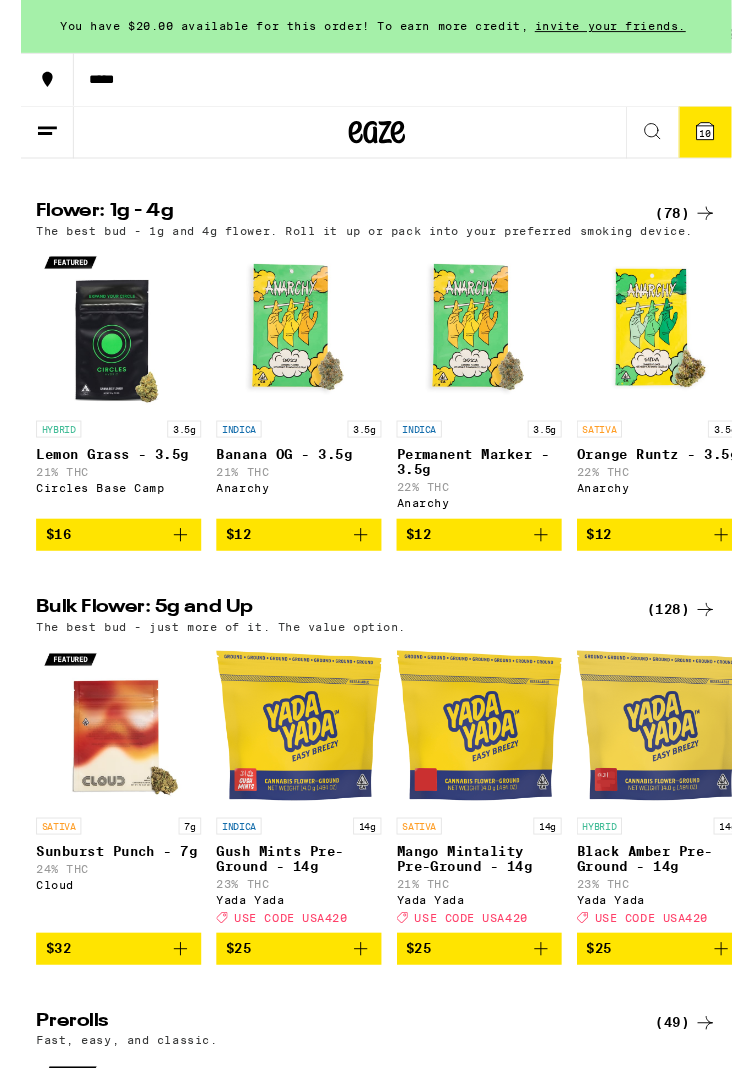 scroll, scrollTop: 0, scrollLeft: 0, axis: both 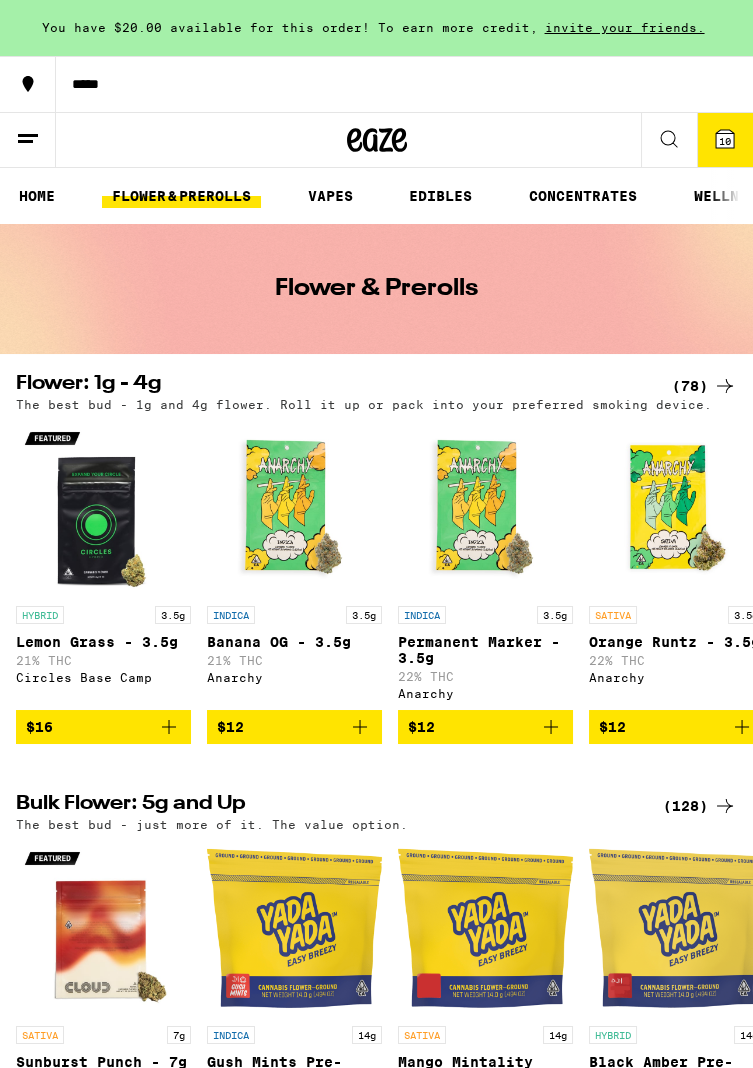 click at bounding box center (725, 386) 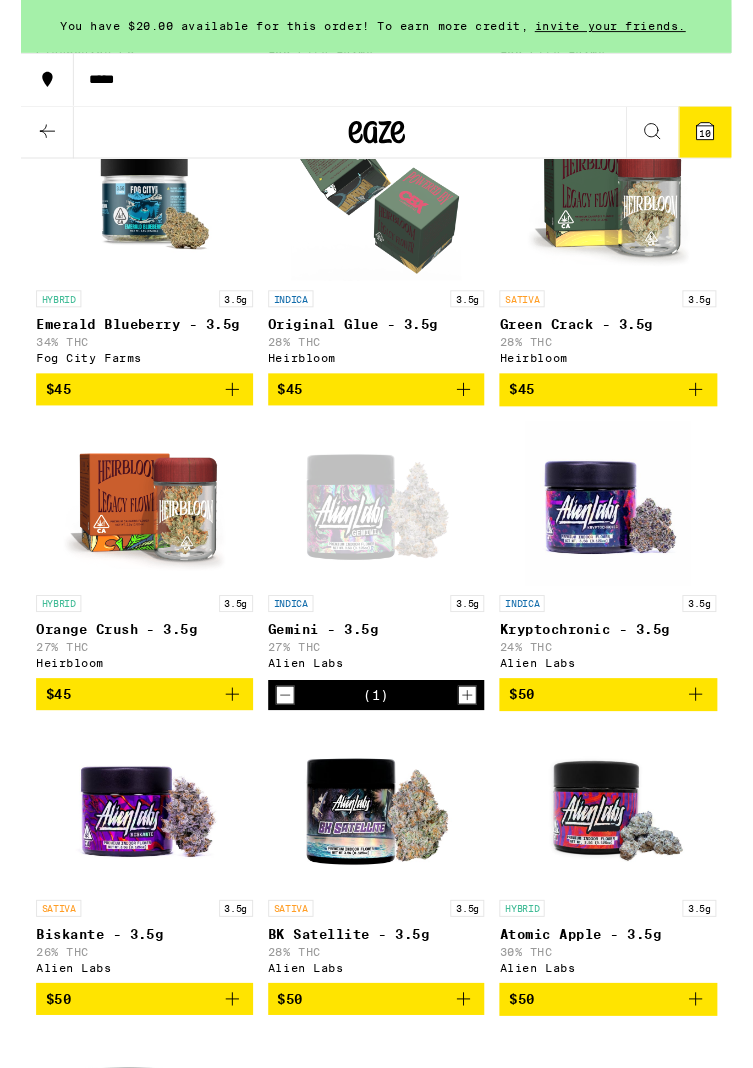 scroll, scrollTop: 5213, scrollLeft: 0, axis: vertical 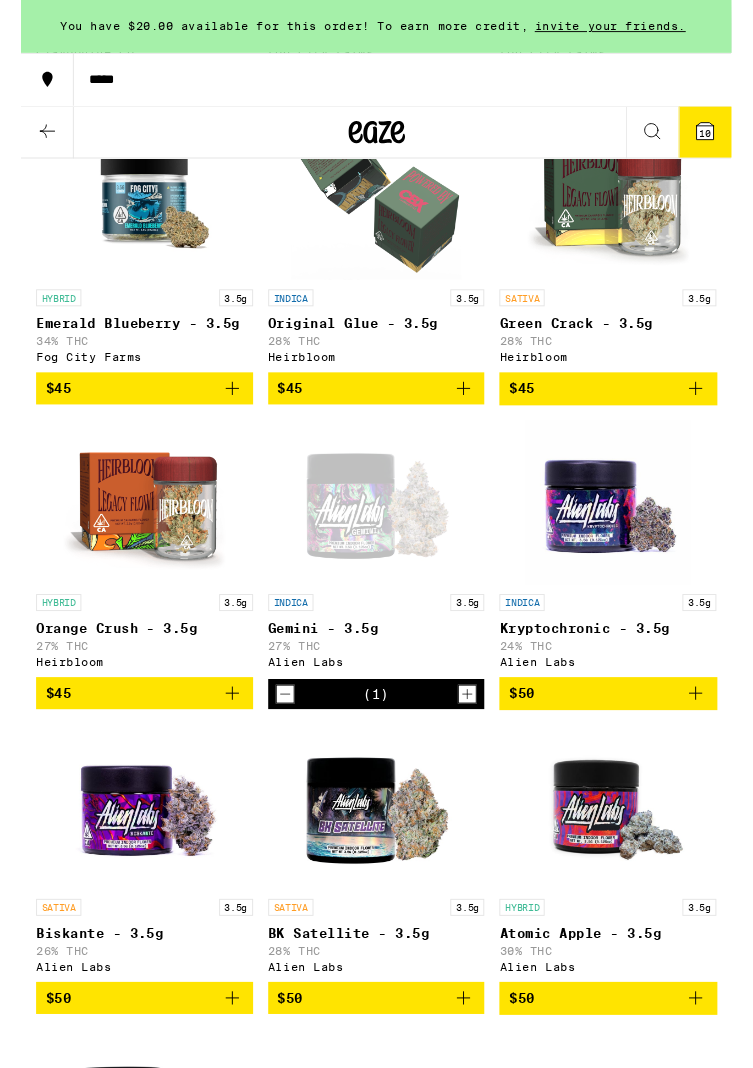 click at bounding box center [280, 736] 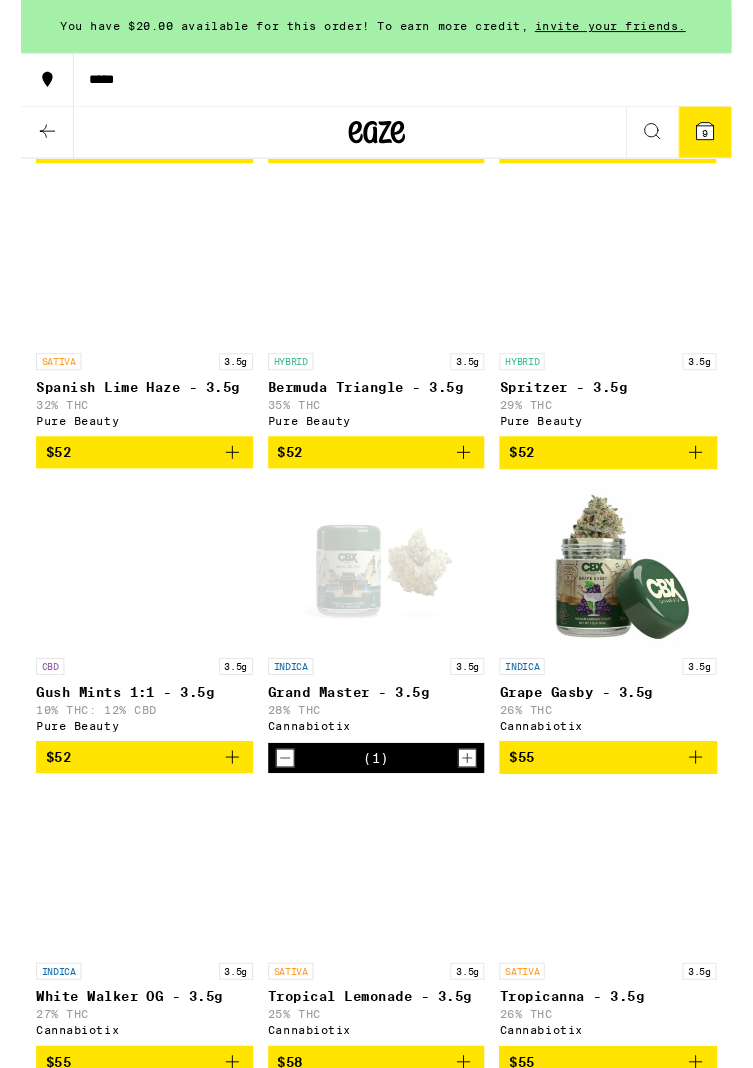 scroll, scrollTop: 6777, scrollLeft: 0, axis: vertical 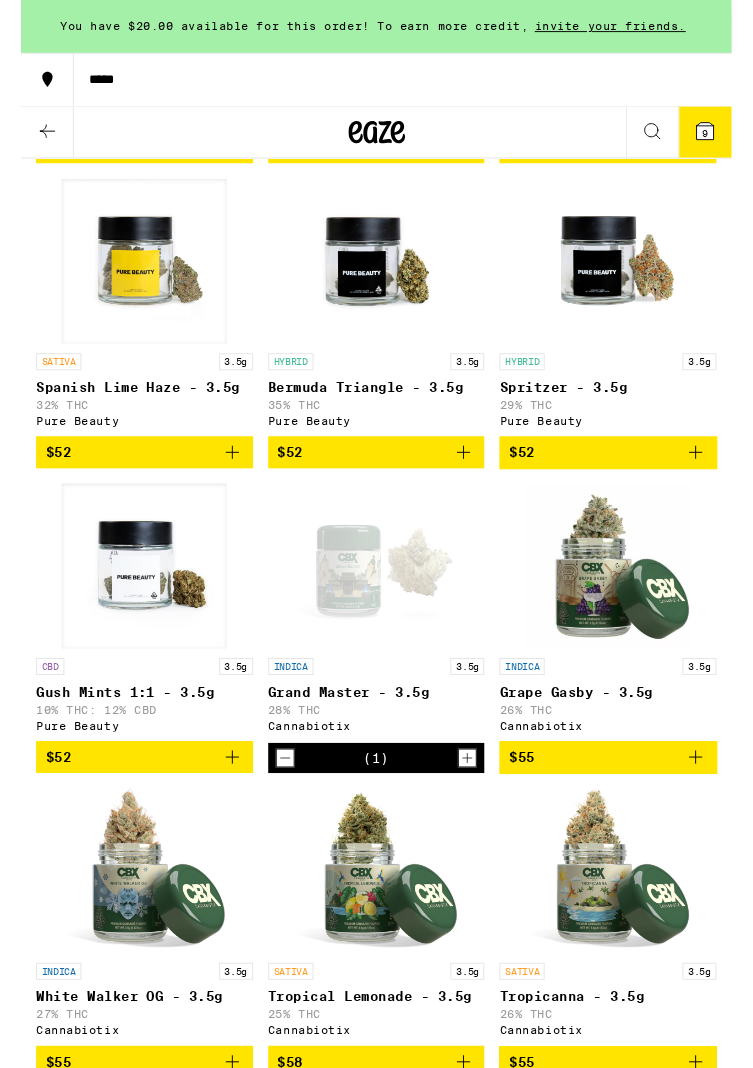 click at bounding box center (280, 803) 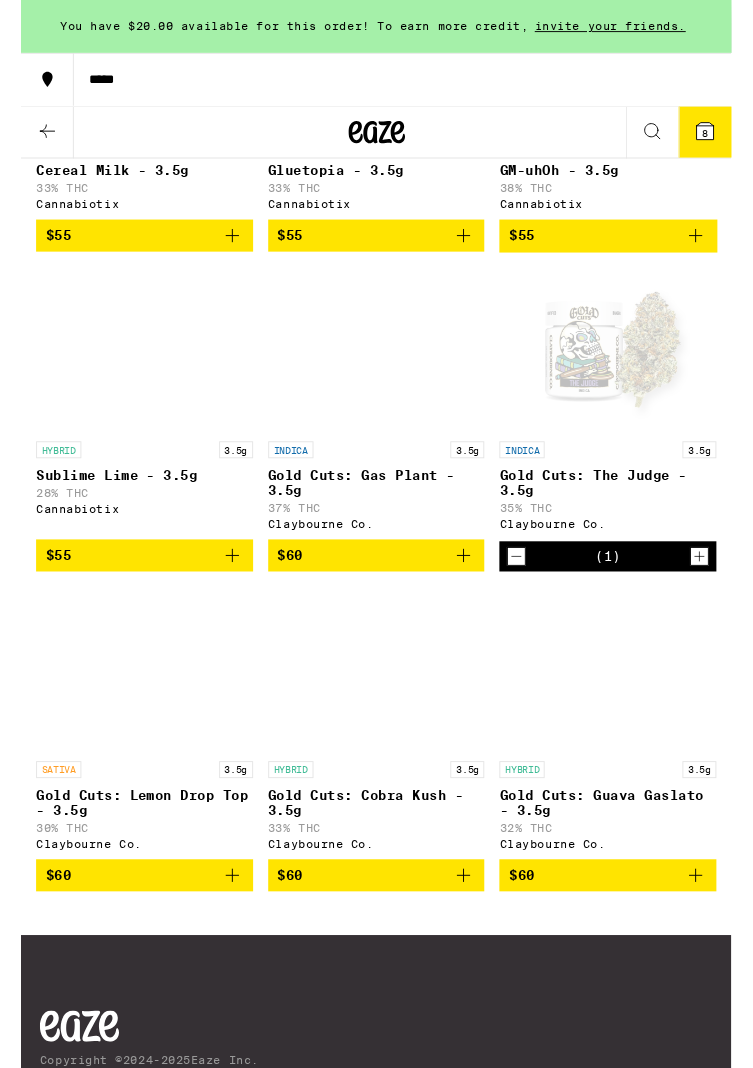 scroll, scrollTop: 7975, scrollLeft: 0, axis: vertical 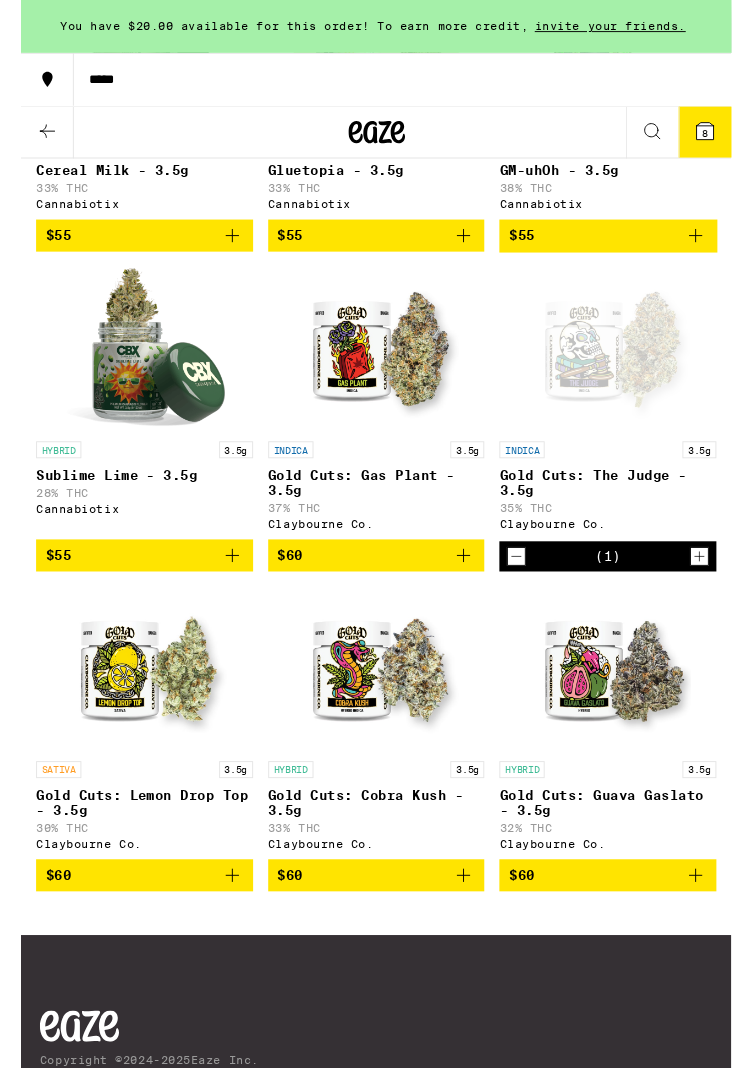 click at bounding box center (525, 590) 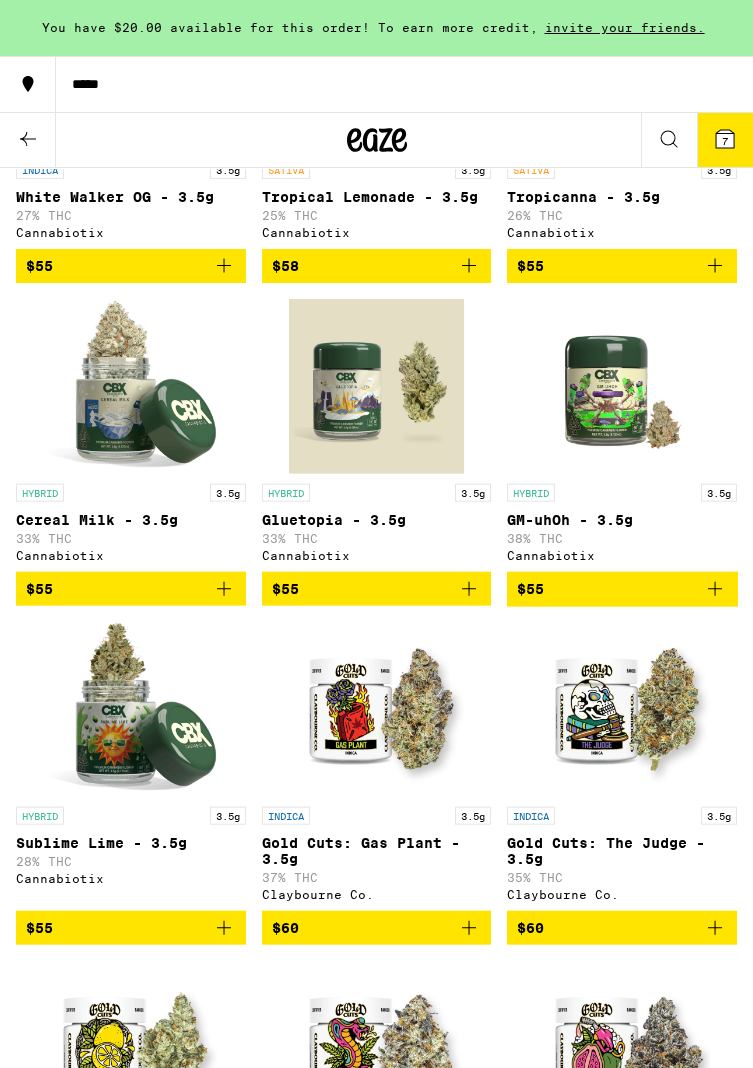 scroll, scrollTop: 7611, scrollLeft: 0, axis: vertical 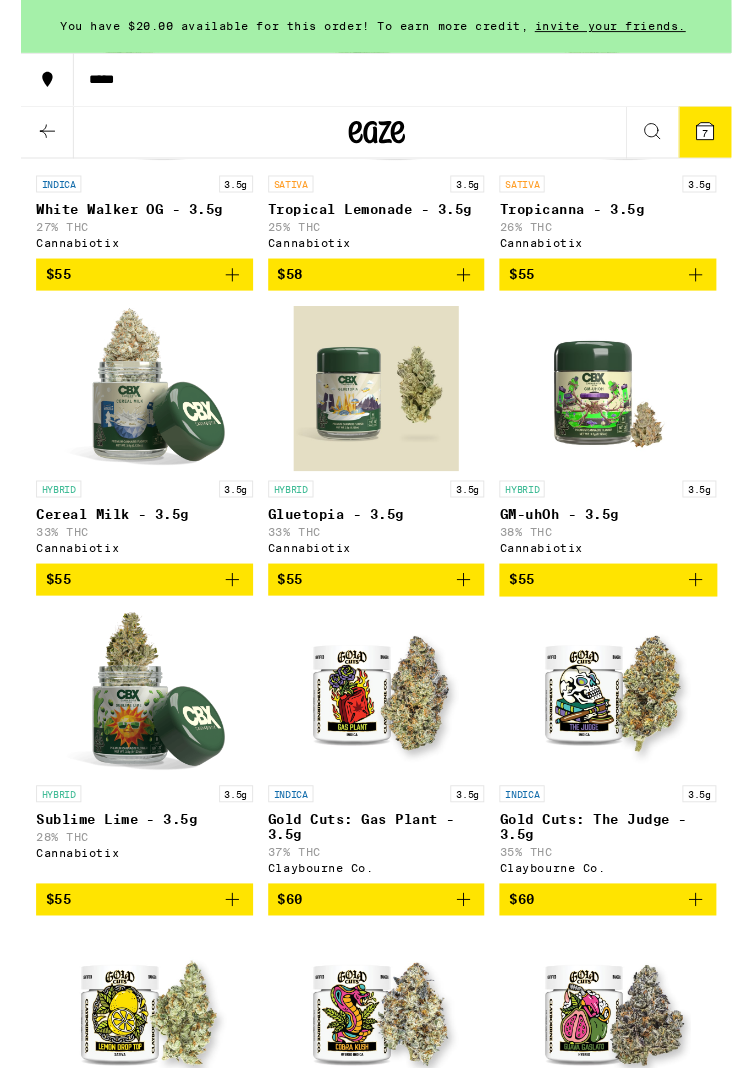 click on "$55" at bounding box center [622, 614] 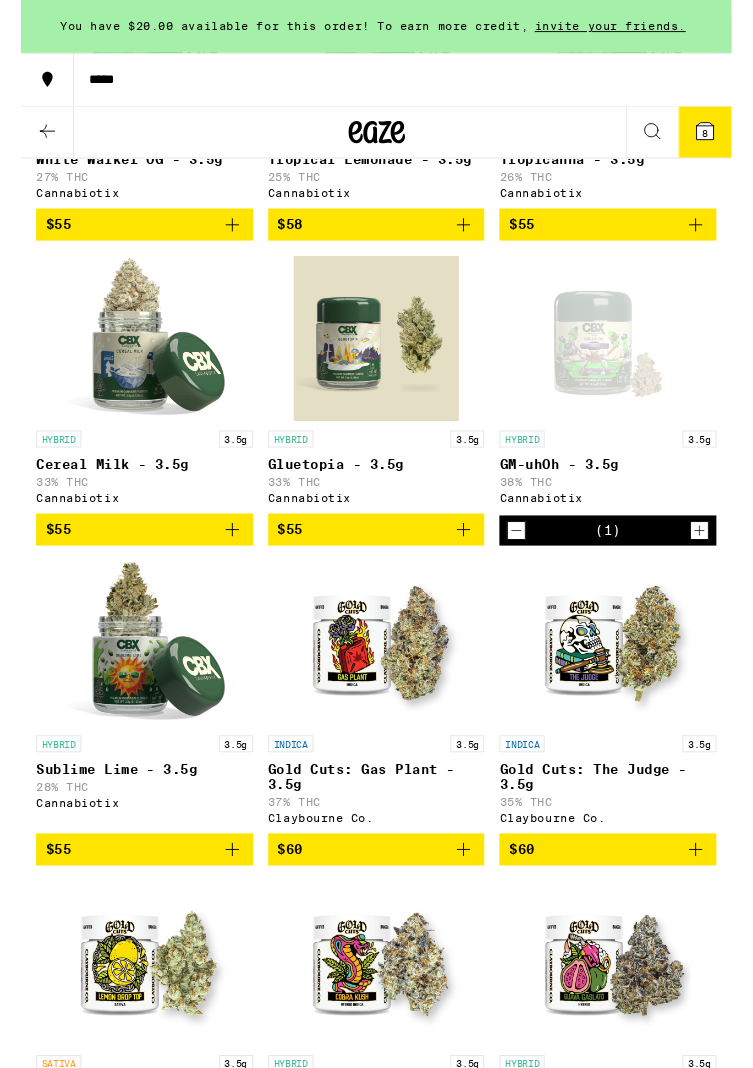 scroll, scrollTop: 7662, scrollLeft: 0, axis: vertical 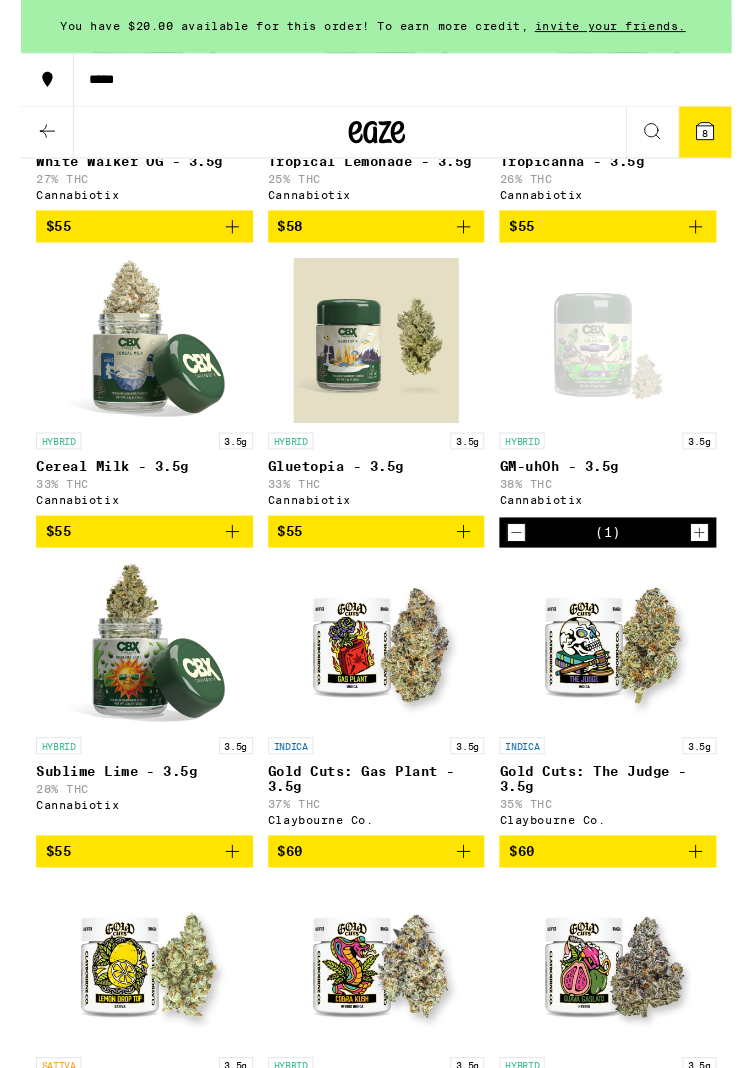 click at bounding box center (525, 564) 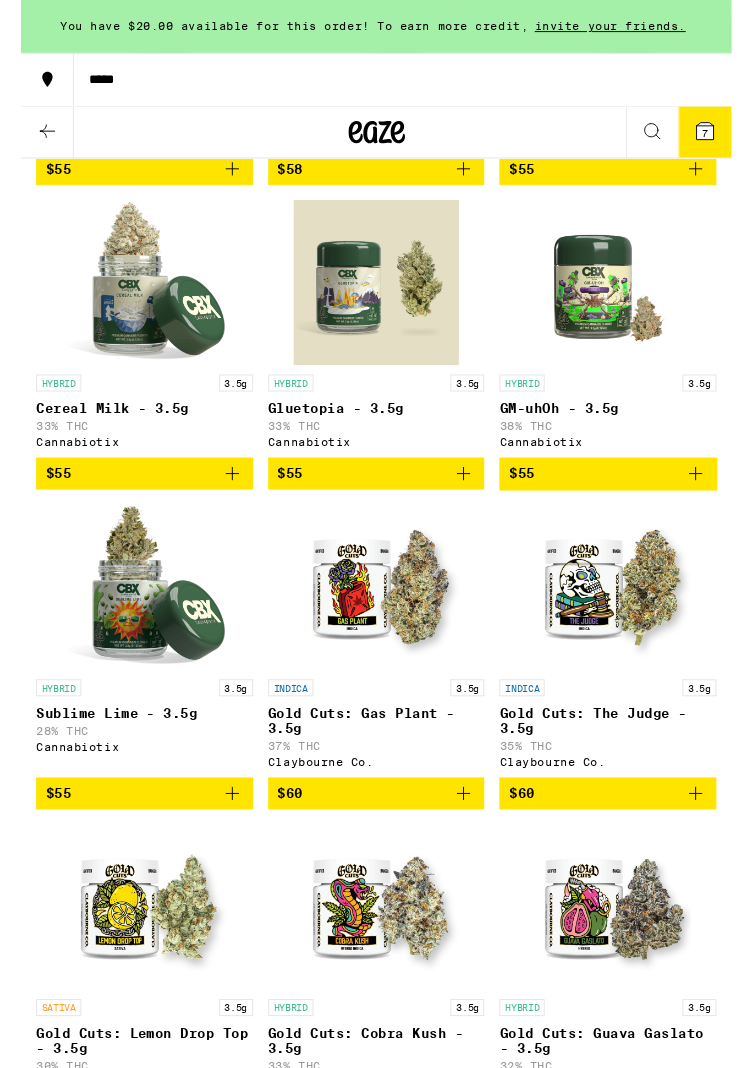 scroll, scrollTop: 7724, scrollLeft: 0, axis: vertical 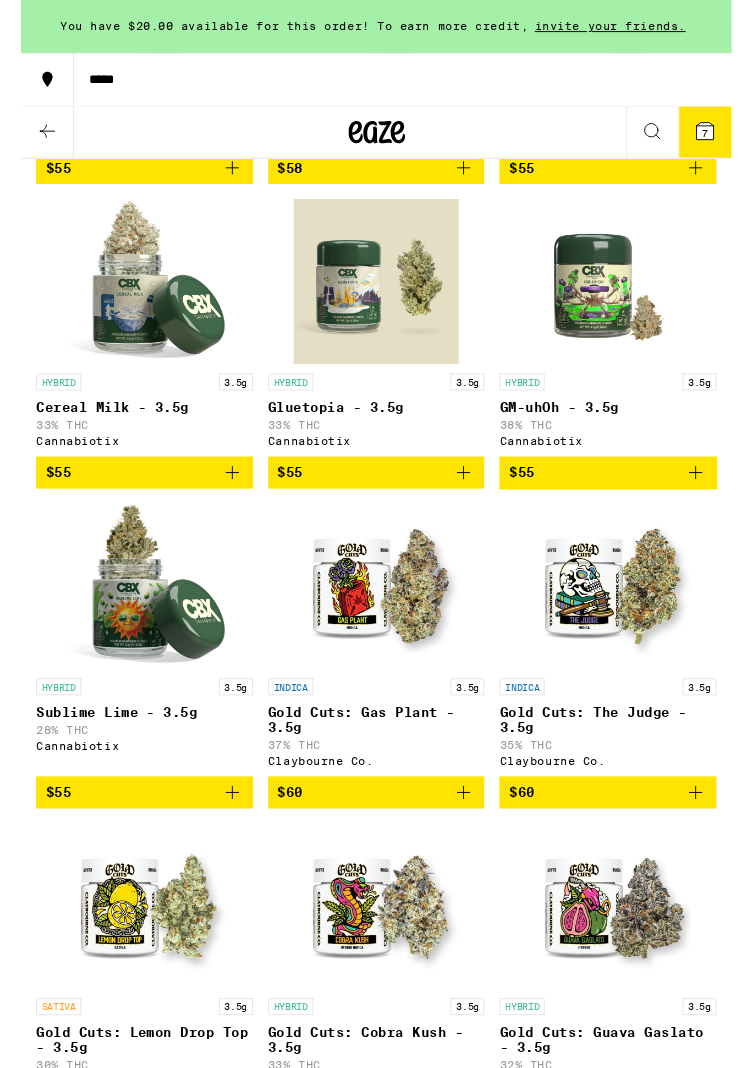 click on "$55" at bounding box center (622, 501) 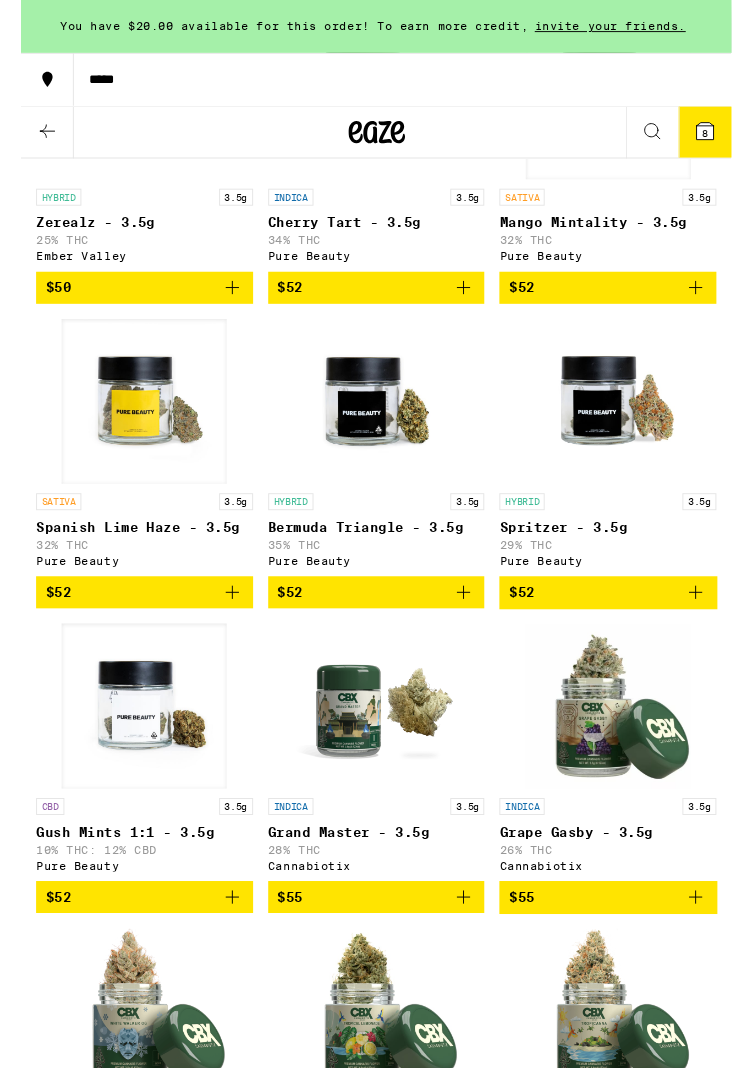 scroll, scrollTop: 6692, scrollLeft: 0, axis: vertical 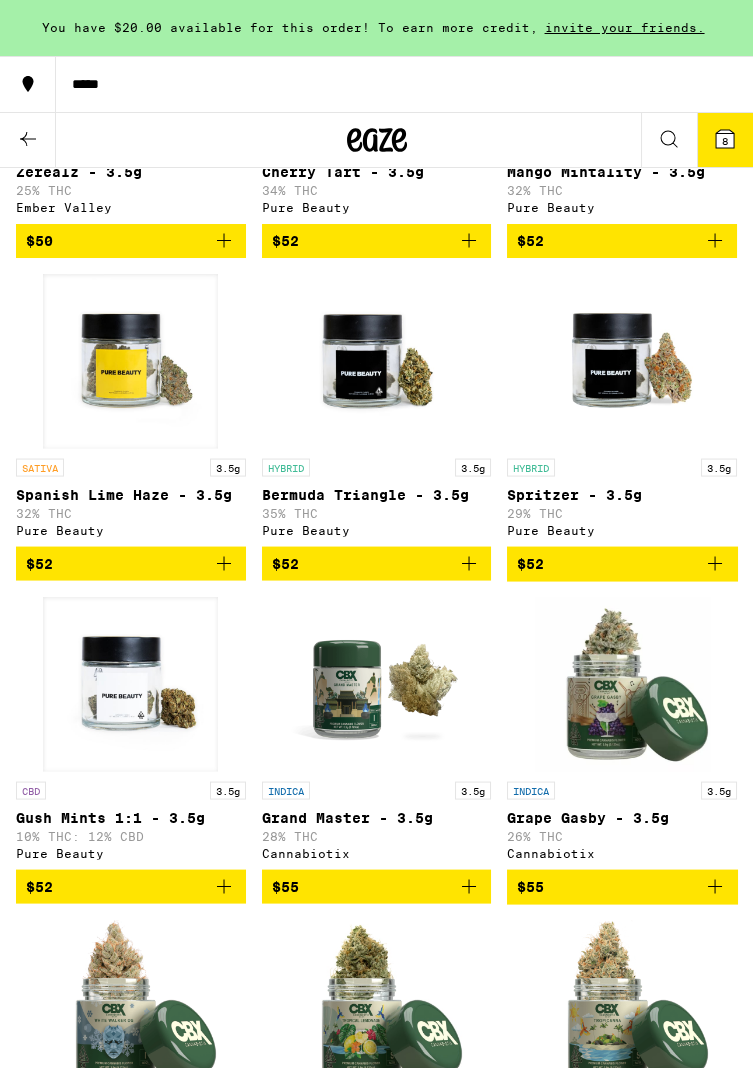 click on "Clearfalse filter Strain Type CBD CBD Dominant Hybrid Indica Sativa Brand Alien Labs Anarchy Cannabiotix Circles Base Camp Claybourne Co. Cloud Ember Valley Everyday Fog City Farms Gelato Glass House Heirbloom Humboldt Farms Lowell Farms Pure Beauty Seed Junky Traditional Showing 78 results HYBRID 3.5g Lemon Grass - 3.5g 21% THC Circles Base Camp $16 INDICA 3.5g Banana OG - 3.5g 21% THC Anarchy $12 INDICA 3.5g Permanent Marker - 3.5g 22% THC Anarchy $12 SATIVA 3.5g Orange Runtz - 3.5g 22% THC Anarchy $12 HYBRID 3.5g Lemon Cherry Gelato - 3.5g 23% THC Anarchy $12 HYBRID 3.5g RS11 - 3.5g 20% THC Anarchy $12 INDICA 3.5g Wedding Cake - 3.5g 17% THC Circles Base Camp $16 SATIVA 3.5g Orange Creampop - 3.5g 23% THC Circles Base Camp $16 HYBRID 3.5g Nimbus Snack - 3.5g 23% THC Circles Base Camp $16 INDICA 3.5g Best Kept Secret - 3.5g 19% THC Cloud $18 SATIVA 3.5g Amnesia Lemon - 3.5g 23% THC Cloud $18 SATIVA 3.5g Lemonade - 3.5g 20% THC Cloud $18 SATIVA 3.5g Orange Runtz - 3.5g 20% THC Cloud $18 SATIVA 3.5g 20% THC $" at bounding box center [376, -2029] 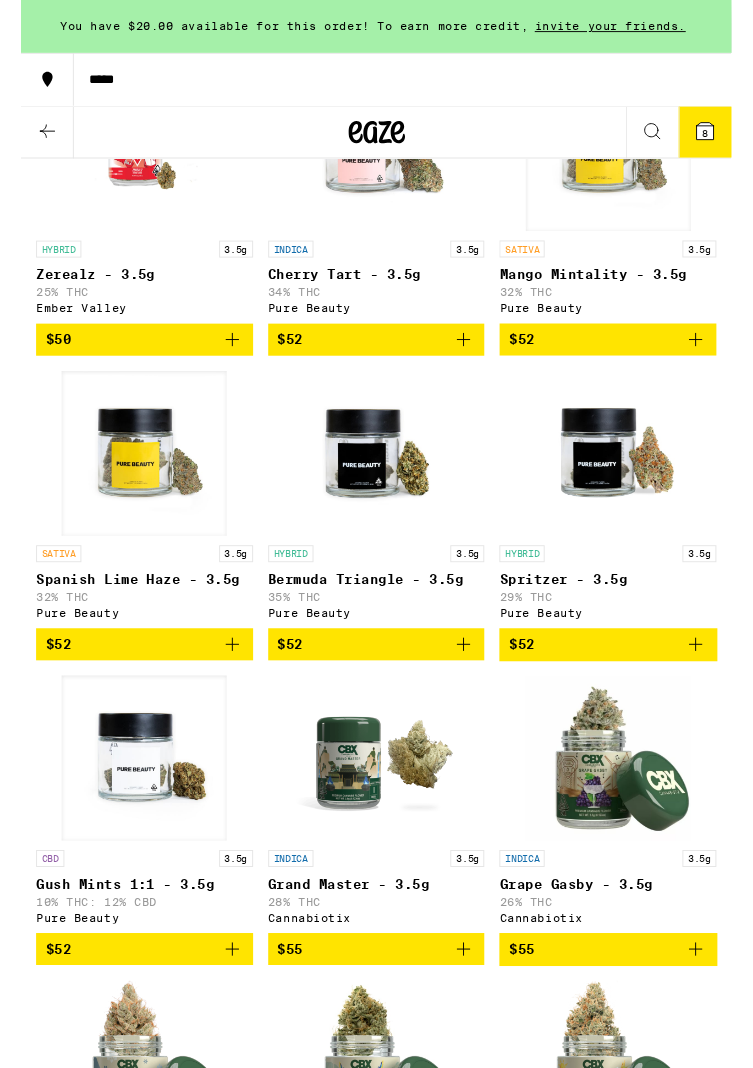 scroll, scrollTop: 6609, scrollLeft: 0, axis: vertical 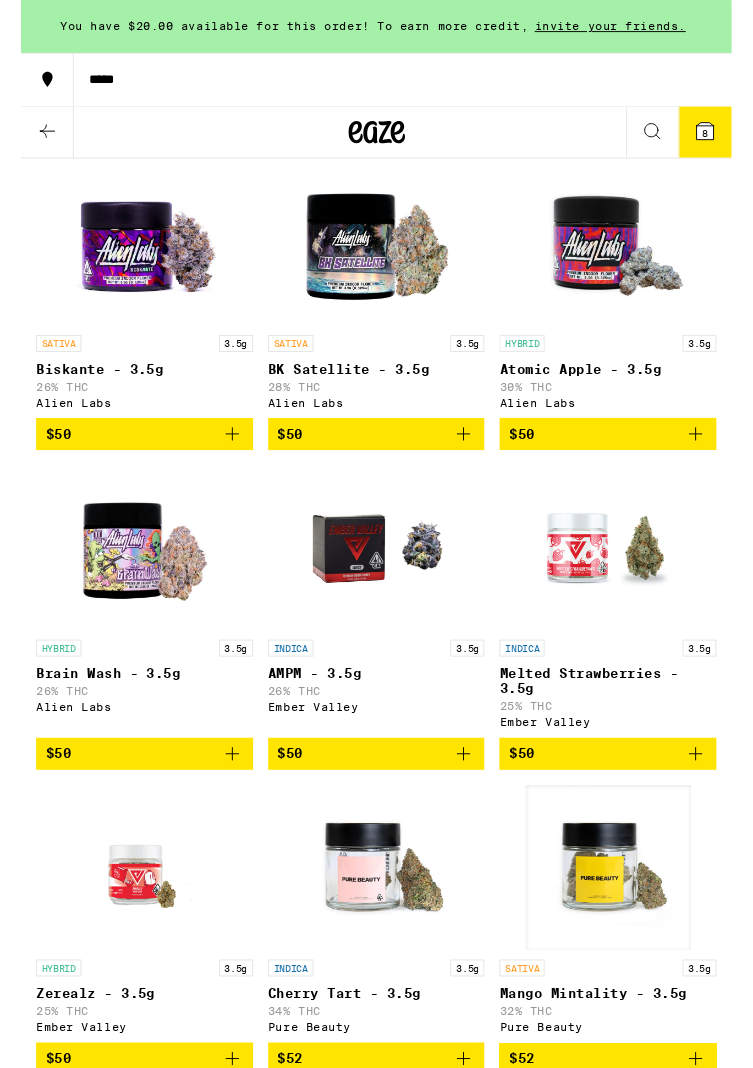 click on "INDICA 3.5g Melted Strawberries - 3.5g 25% THC Ember Valley $50" at bounding box center [622, 654] 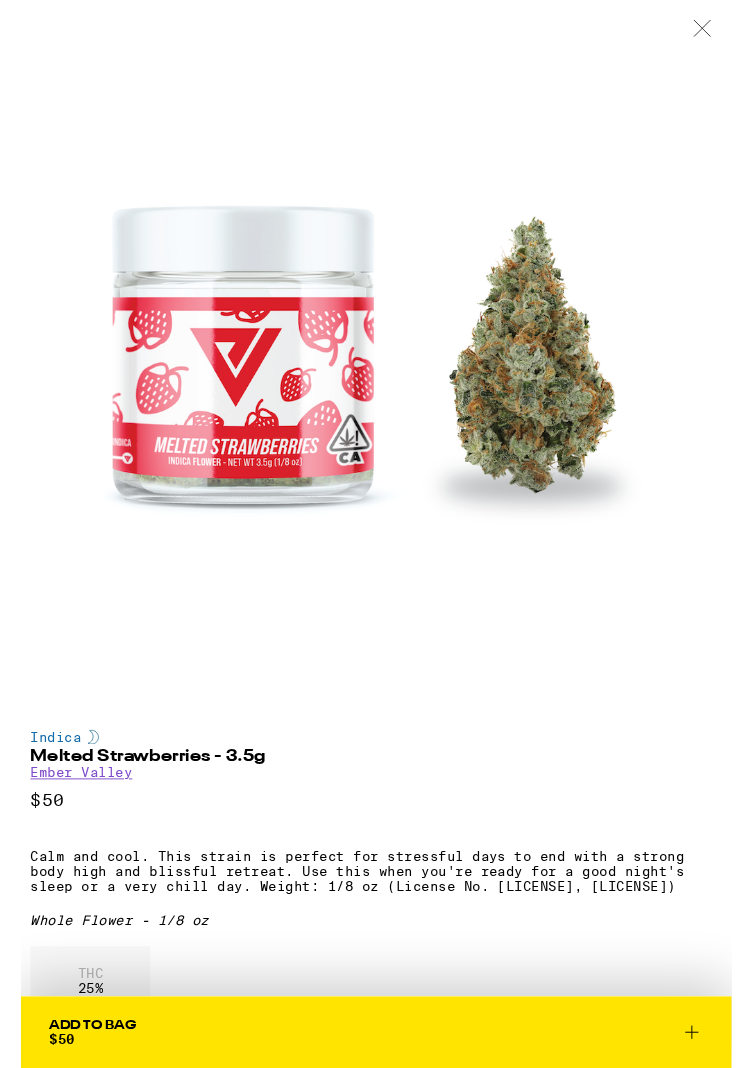 scroll, scrollTop: 6007, scrollLeft: 0, axis: vertical 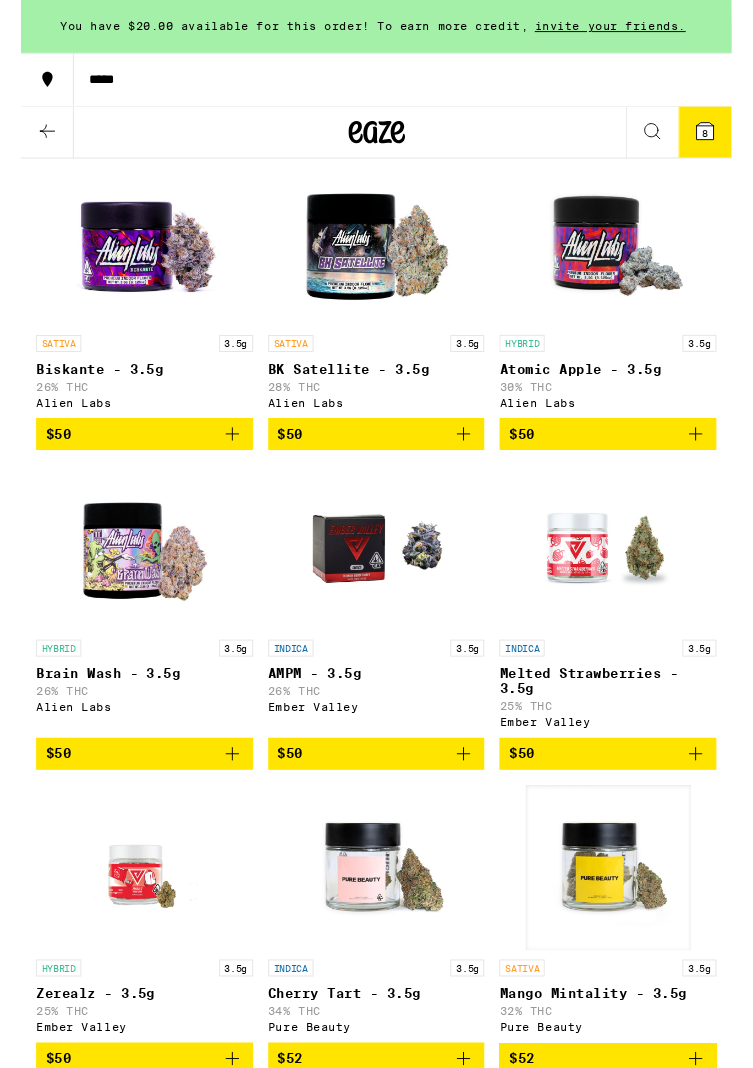 click on "Clearfalse filter Strain Type CBD CBD Dominant Hybrid Indica Sativa Brand Alien Labs Anarchy Cannabiotix Circles Base Camp Claybourne Co. Cloud Ember Valley Everyday Fog City Farms Gelato Glass House Heirbloom Humboldt Farms Lowell Farms Pure Beauty Seed Junky Traditional Showing 78 results HYBRID 3.5g Lemon Grass - 3.5g 21% THC Circles Base Camp $16 INDICA 3.5g Banana OG - 3.5g 21% THC Anarchy $12 INDICA 3.5g Permanent Marker - 3.5g 22% THC Anarchy $12 SATIVA 3.5g Orange Runtz - 3.5g 22% THC Anarchy $12 HYBRID 3.5g Lemon Cherry Gelato - 3.5g 23% THC Anarchy $12 HYBRID 3.5g RS11 - 3.5g 20% THC Anarchy $12 INDICA 3.5g Wedding Cake - 3.5g 17% THC Circles Base Camp $16 SATIVA 3.5g Orange Creampop - 3.5g 23% THC Circles Base Camp $16 HYBRID 3.5g Nimbus Snack - 3.5g 23% THC Circles Base Camp $16 INDICA 3.5g Best Kept Secret - 3.5g 19% THC Cloud $18 SATIVA 3.5g Amnesia Lemon - 3.5g 23% THC Cloud $18 SATIVA 3.5g Lemonade - 3.5g 20% THC Cloud $18 SATIVA 3.5g Orange Runtz - 3.5g 20% THC Cloud $18 SATIVA 3.5g 20% THC $" at bounding box center (376, -1148) 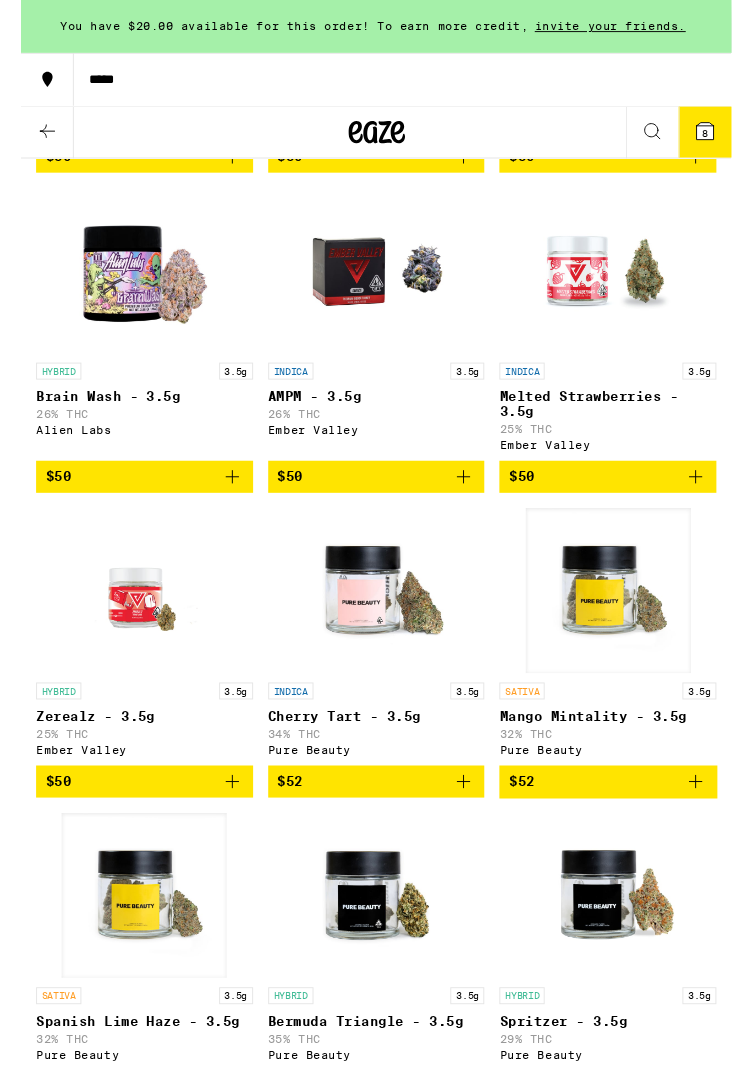 scroll, scrollTop: 6106, scrollLeft: 0, axis: vertical 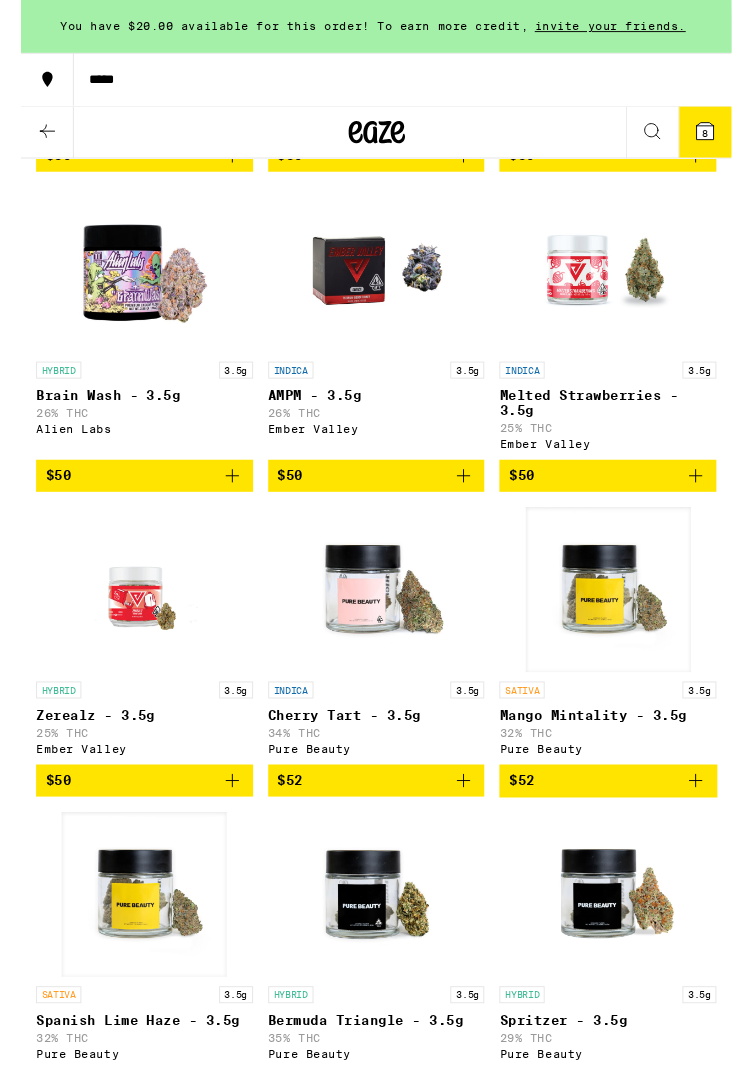 click on "HYBRID 3.5g Zerealz - 3.5g 25% THC Ember Valley $50" at bounding box center [131, 690] 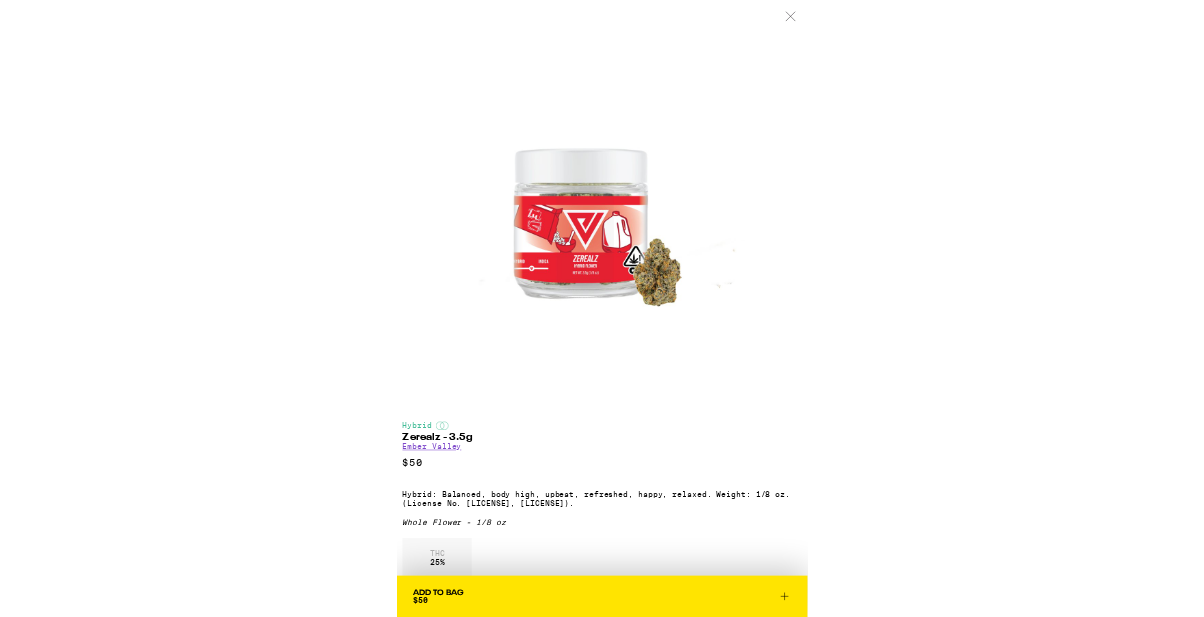 scroll, scrollTop: 4790, scrollLeft: 0, axis: vertical 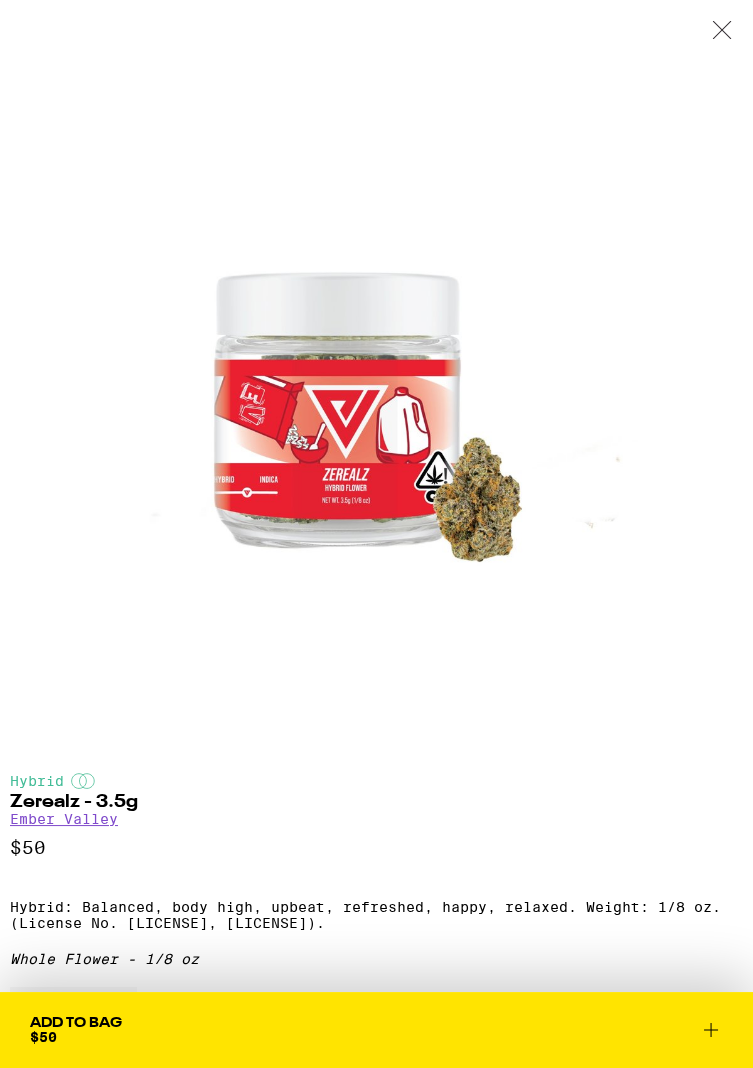 click at bounding box center [722, 31] 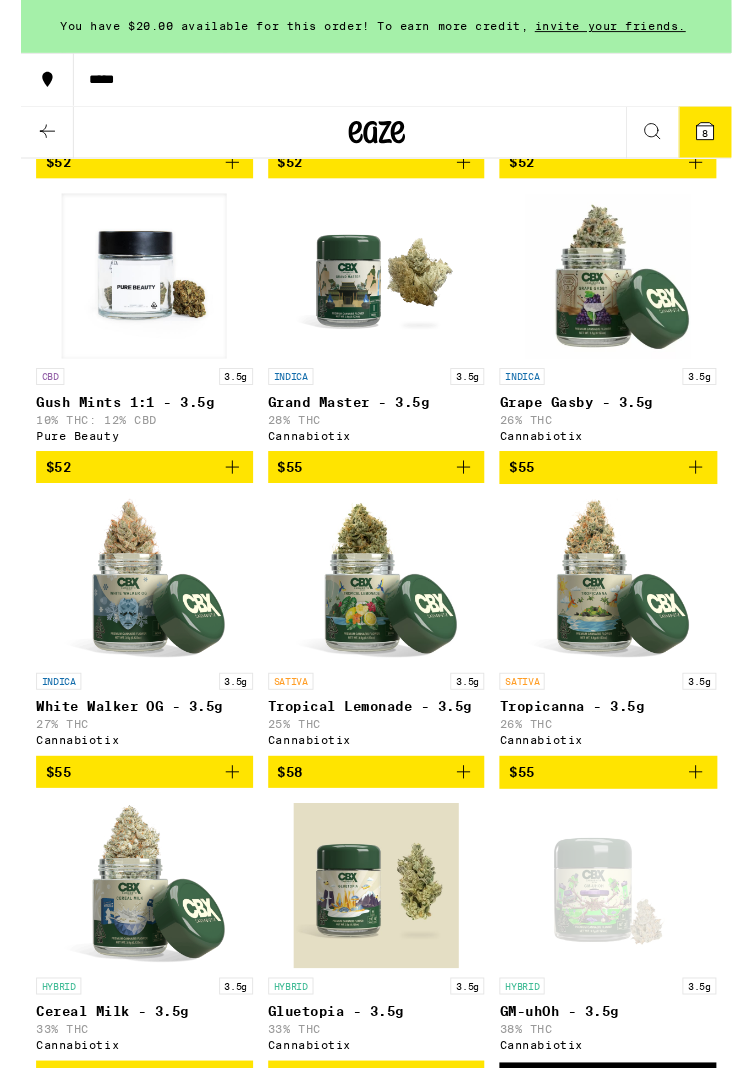 scroll, scrollTop: 7096, scrollLeft: 0, axis: vertical 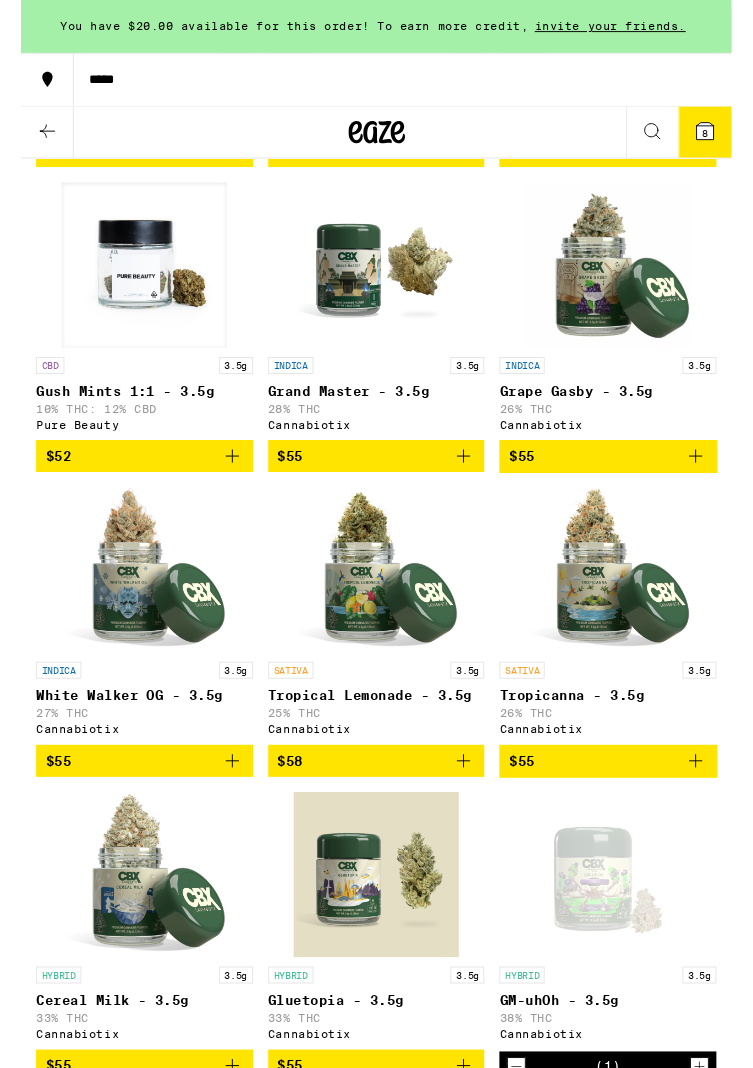 click on "$55" at bounding box center [622, 483] 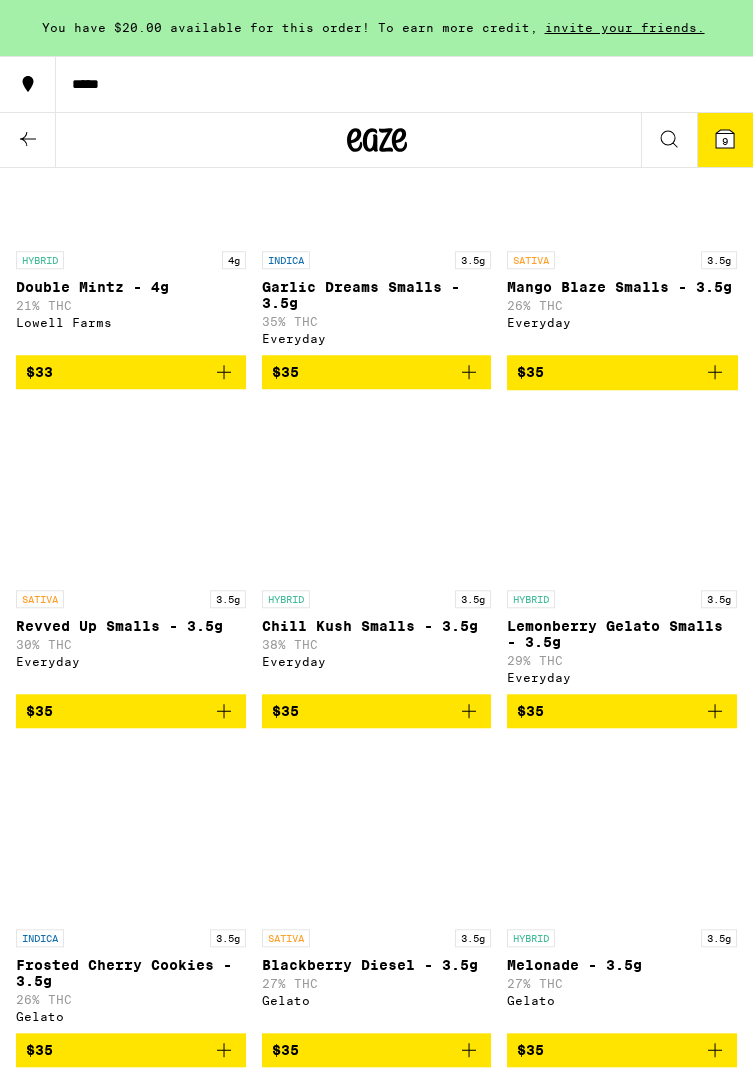 scroll, scrollTop: 2960, scrollLeft: 0, axis: vertical 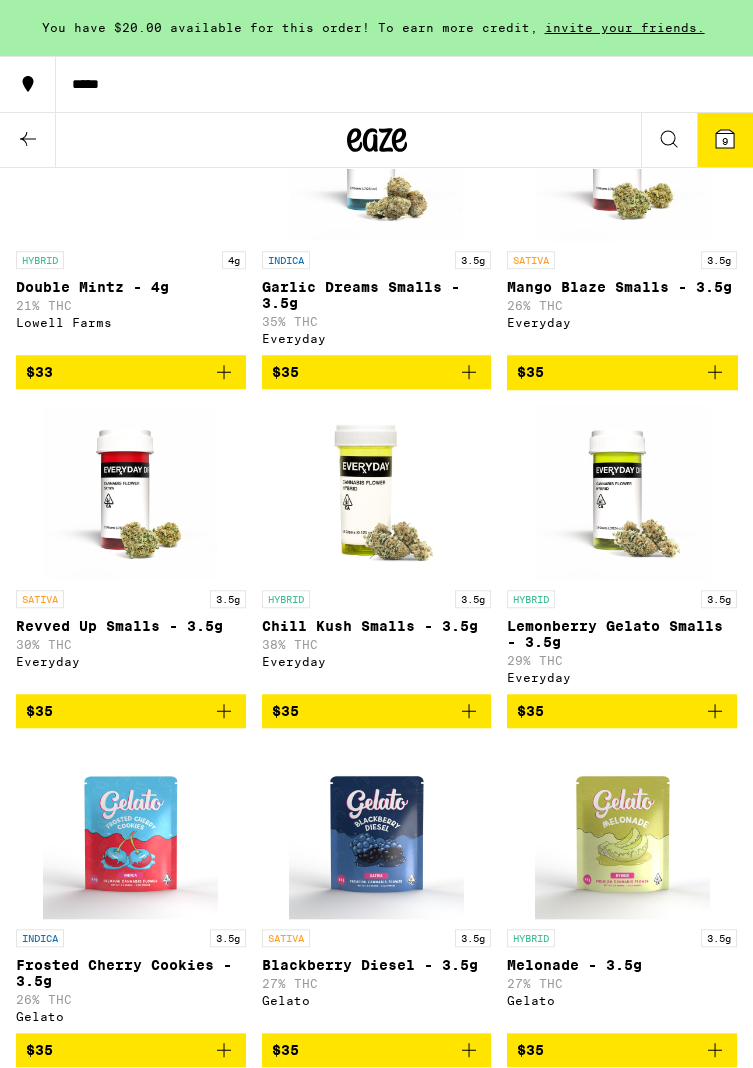 click at bounding box center (28, 139) 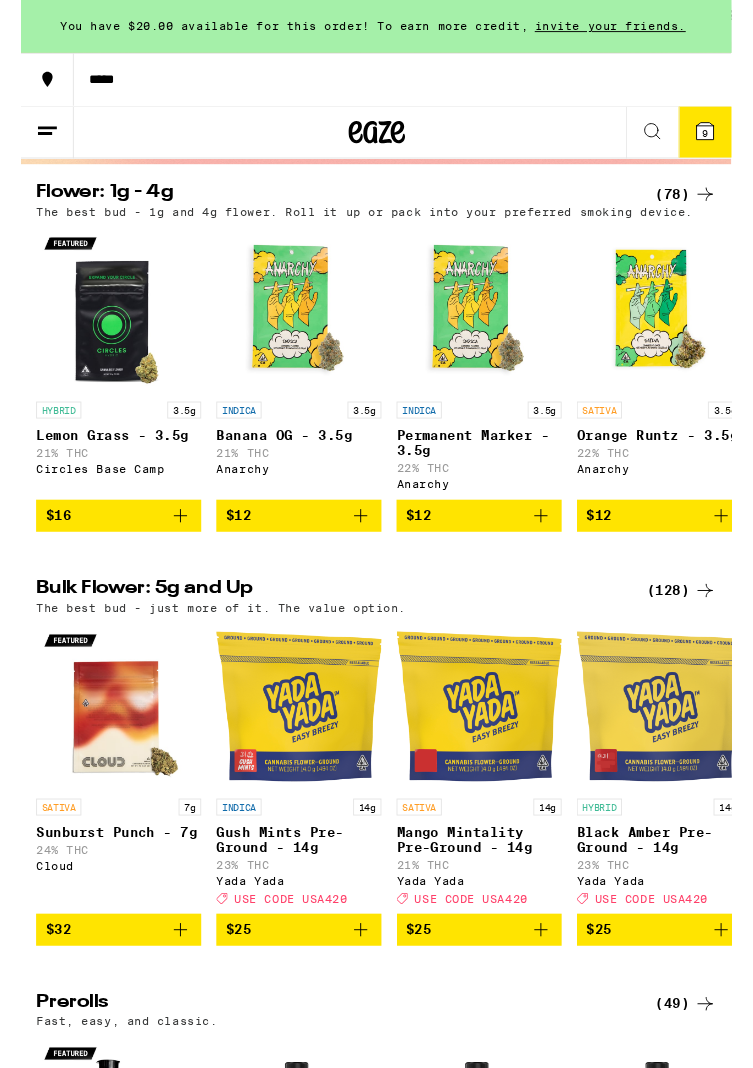scroll, scrollTop: 0, scrollLeft: 0, axis: both 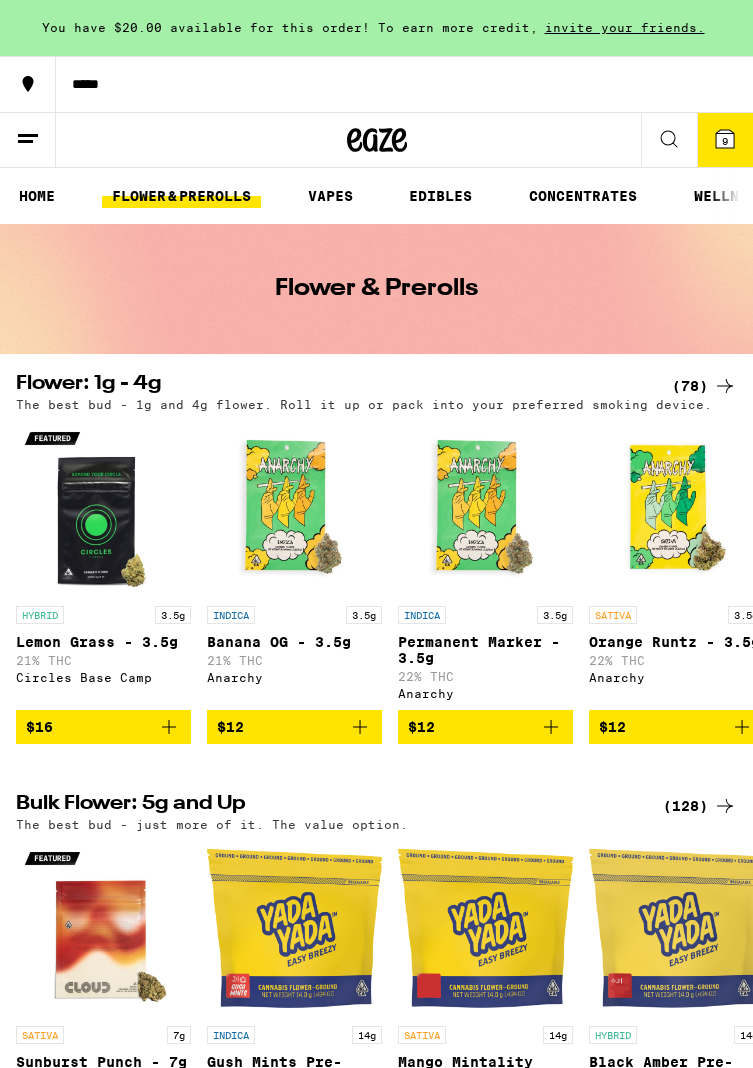 click on "9" at bounding box center (725, 141) 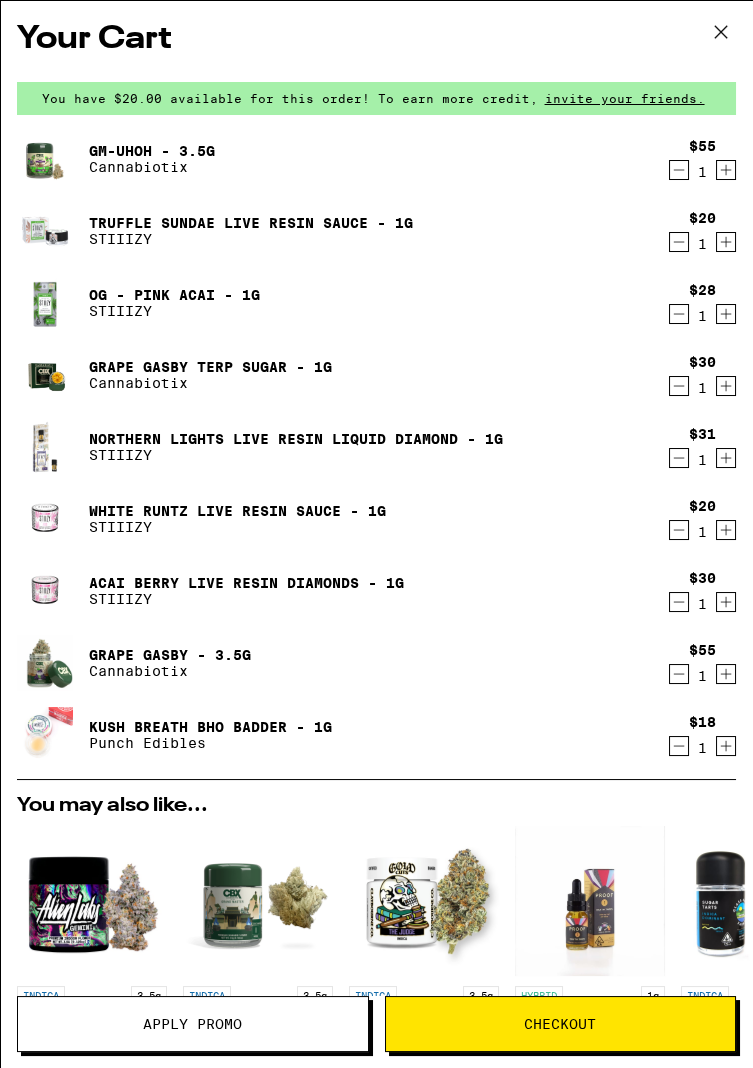 click at bounding box center [679, 170] 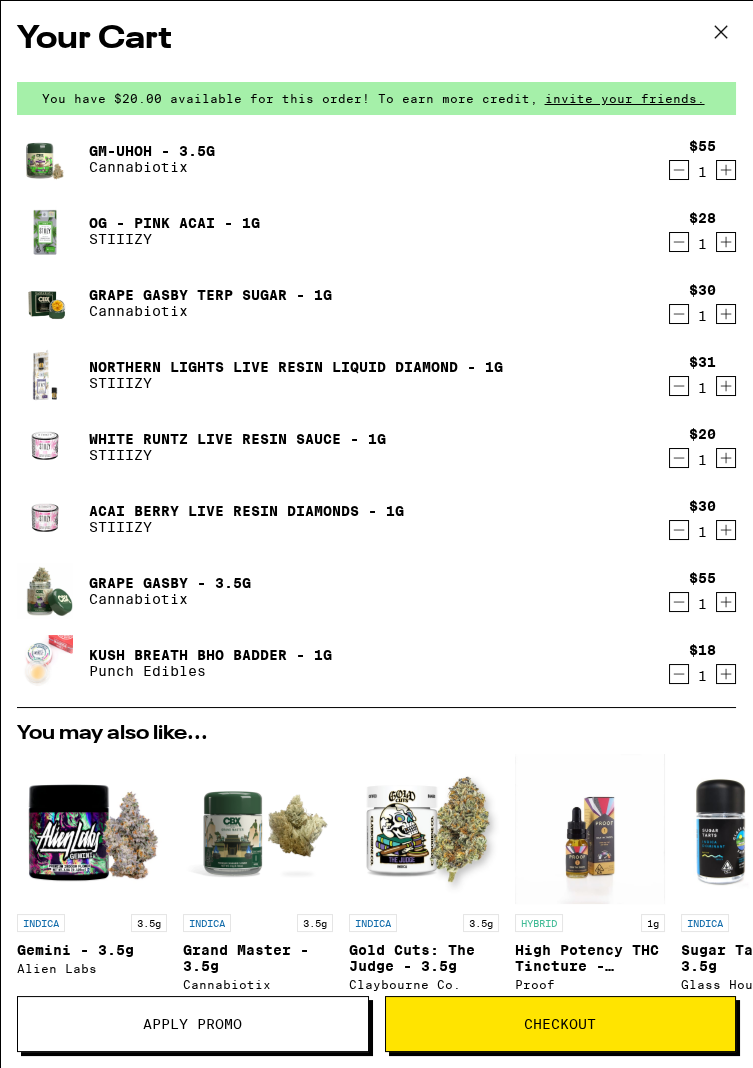 click at bounding box center (679, 170) 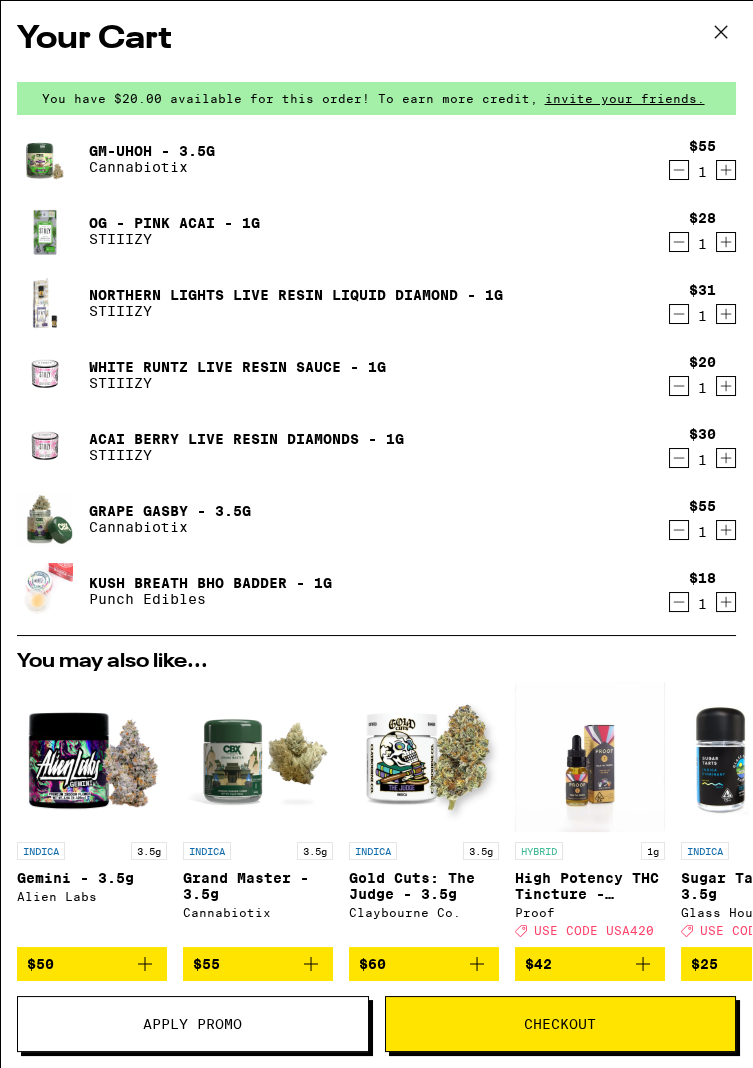click at bounding box center (679, 170) 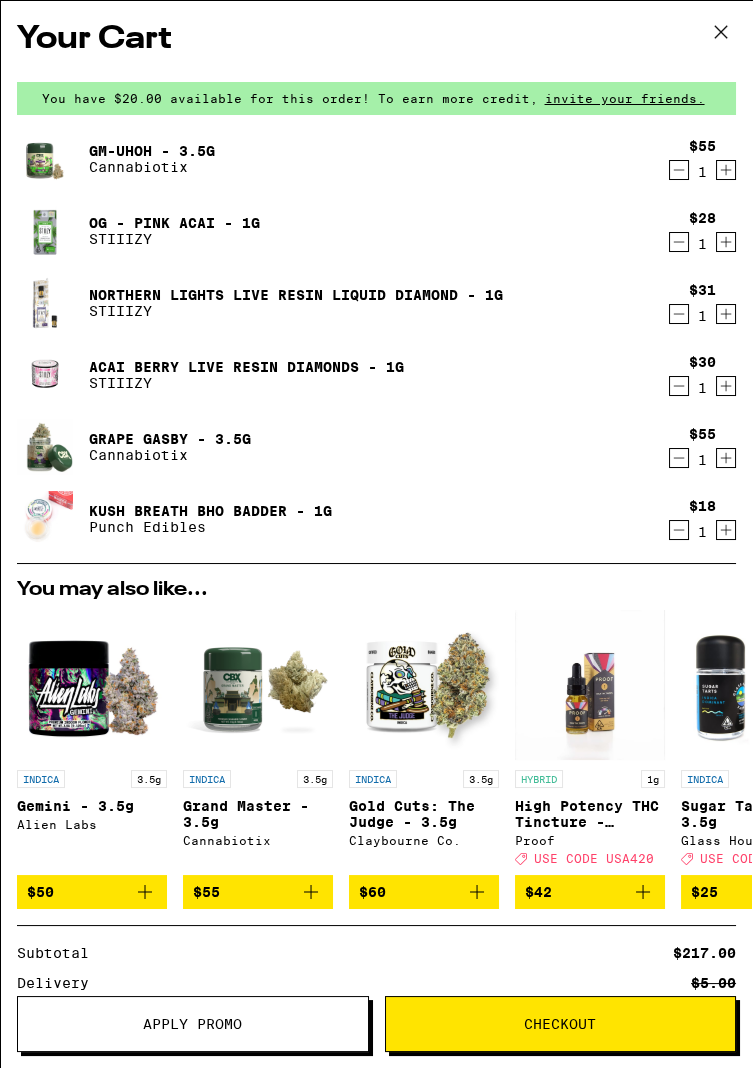 click at bounding box center [679, 170] 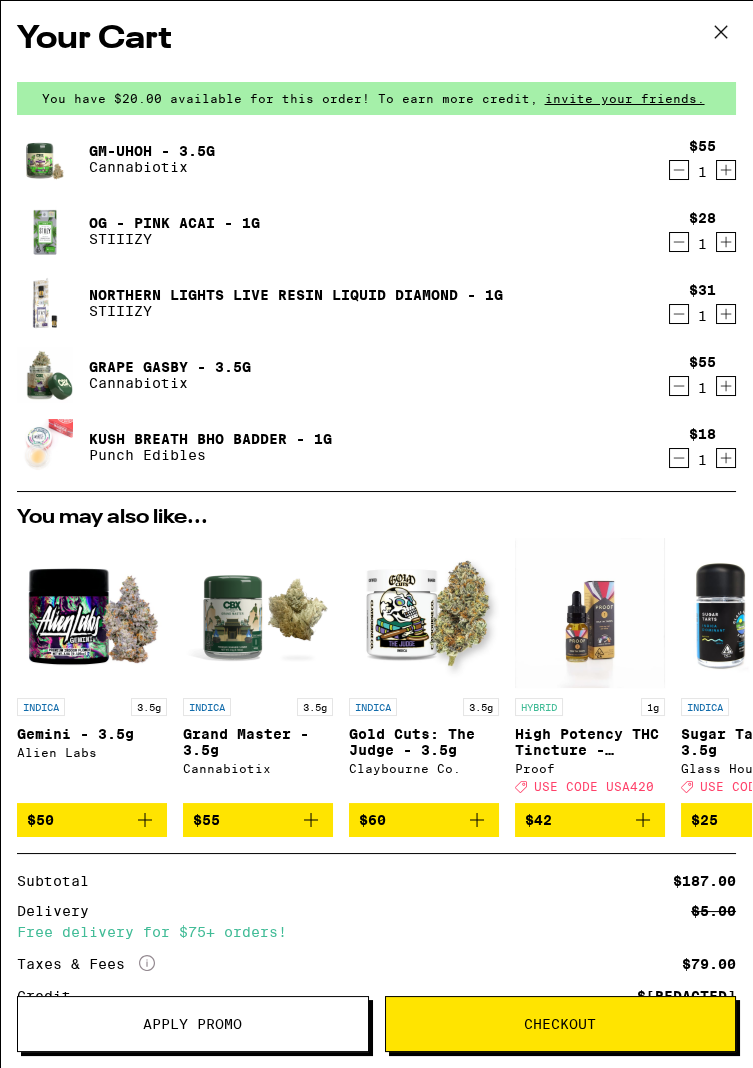 click at bounding box center [679, 170] 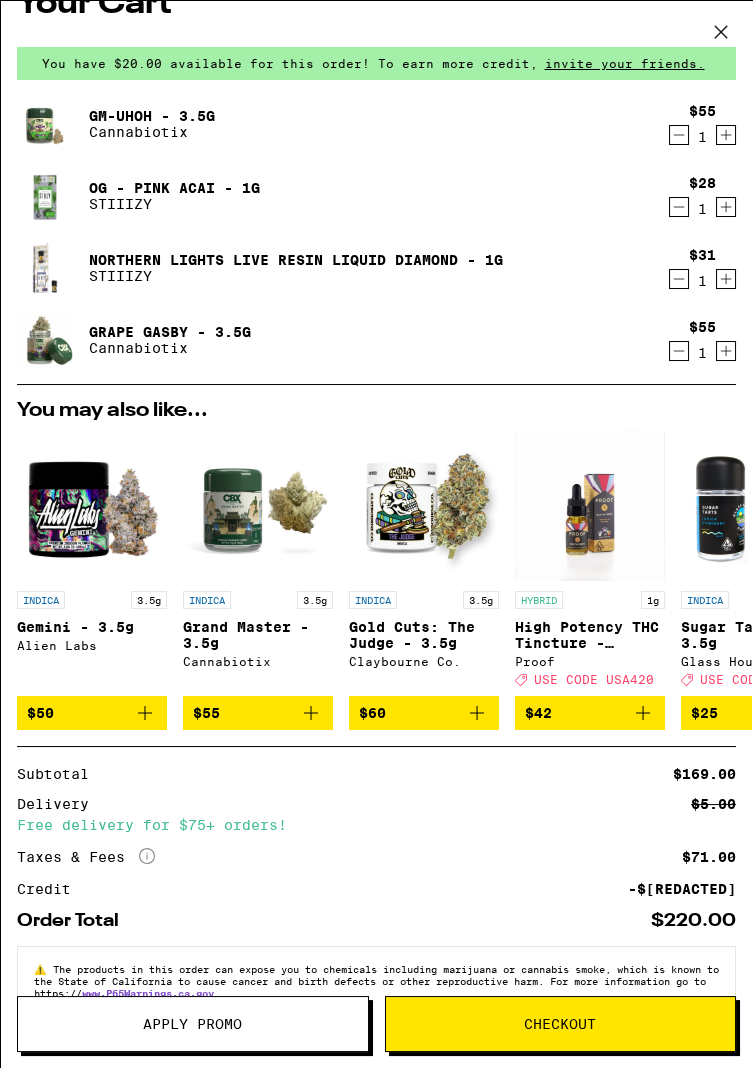 scroll, scrollTop: 0, scrollLeft: 0, axis: both 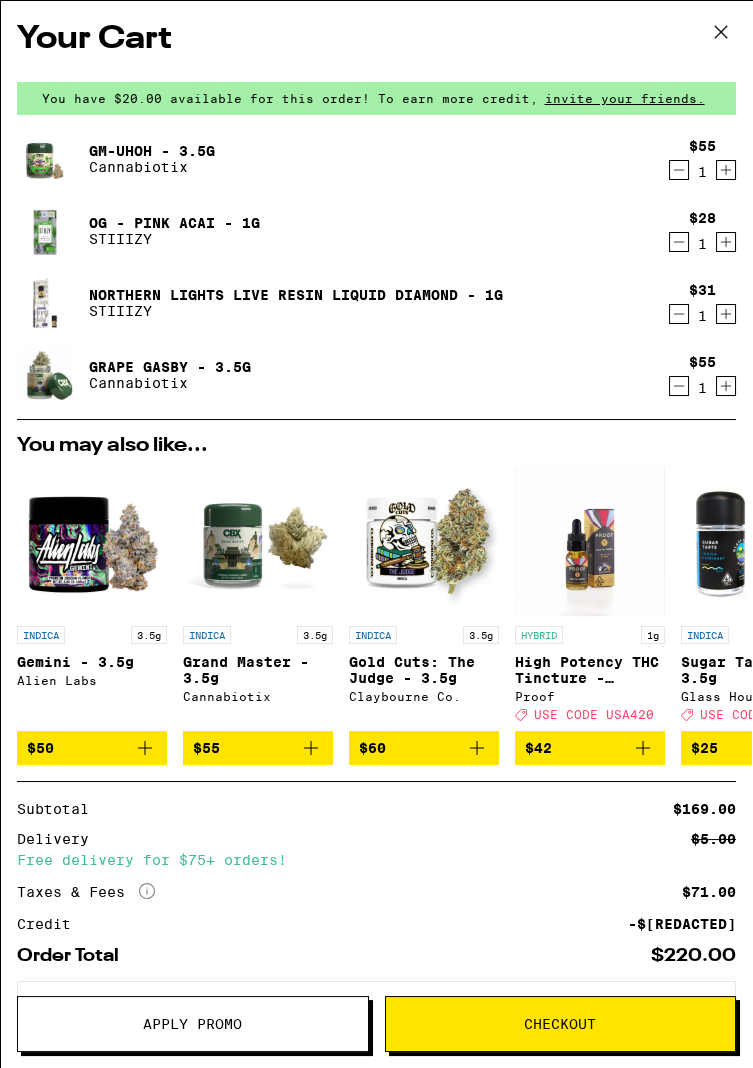 click at bounding box center [756, 541] 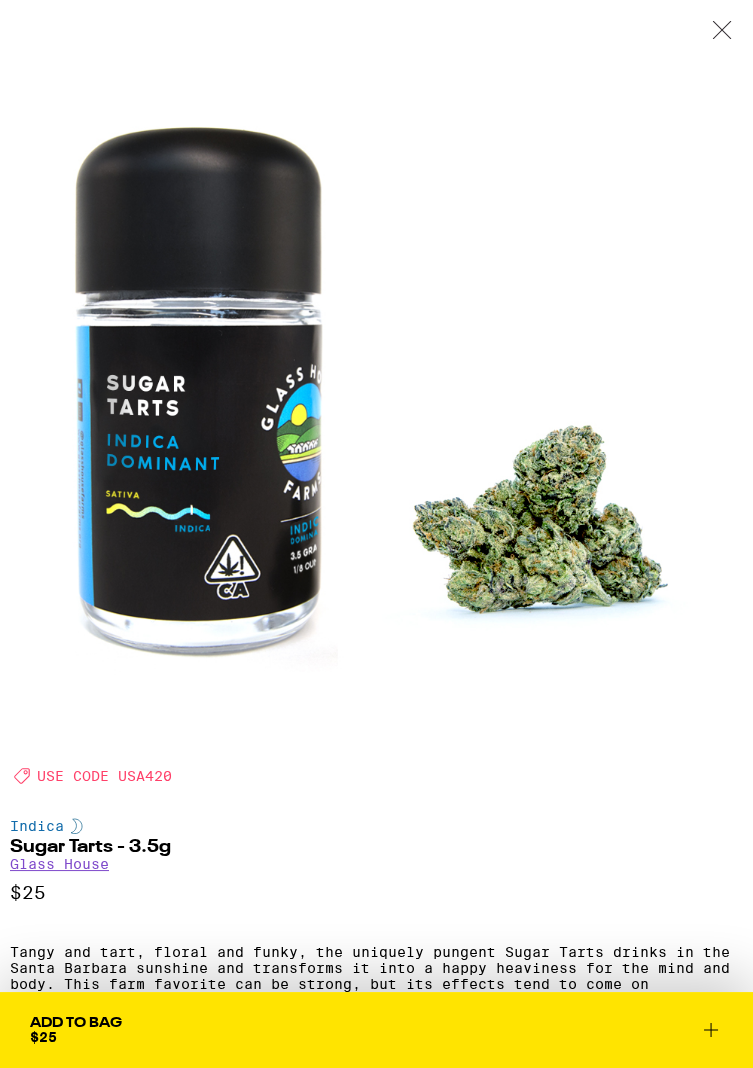 click at bounding box center (722, 30) 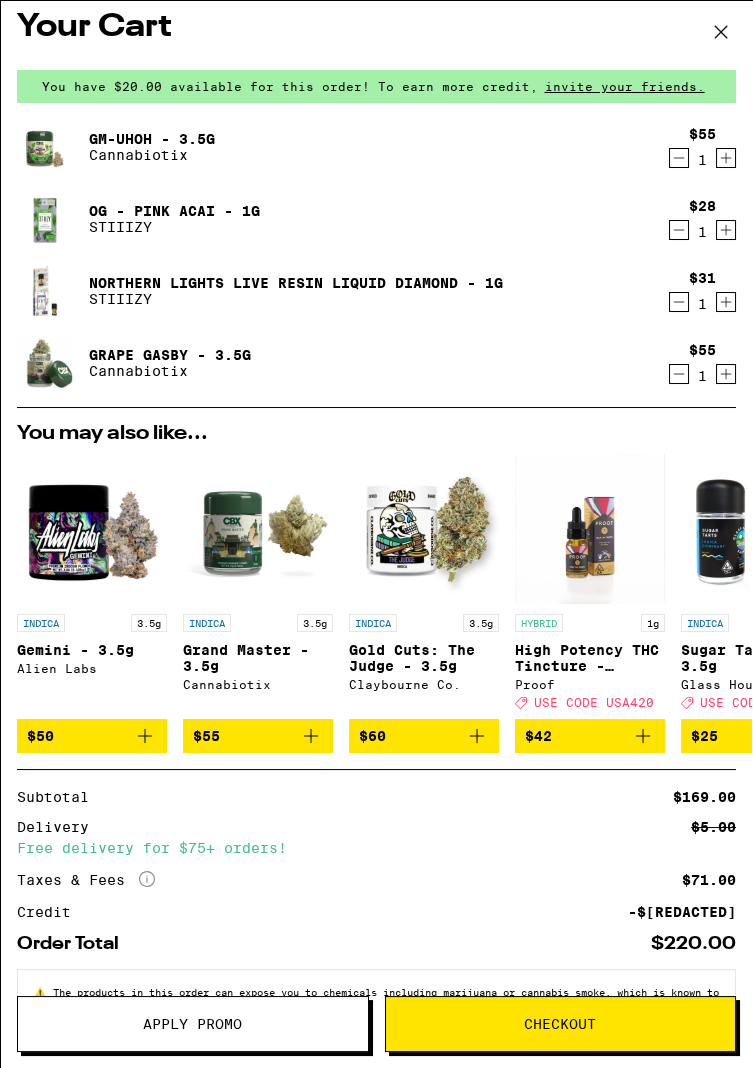 scroll, scrollTop: 0, scrollLeft: 0, axis: both 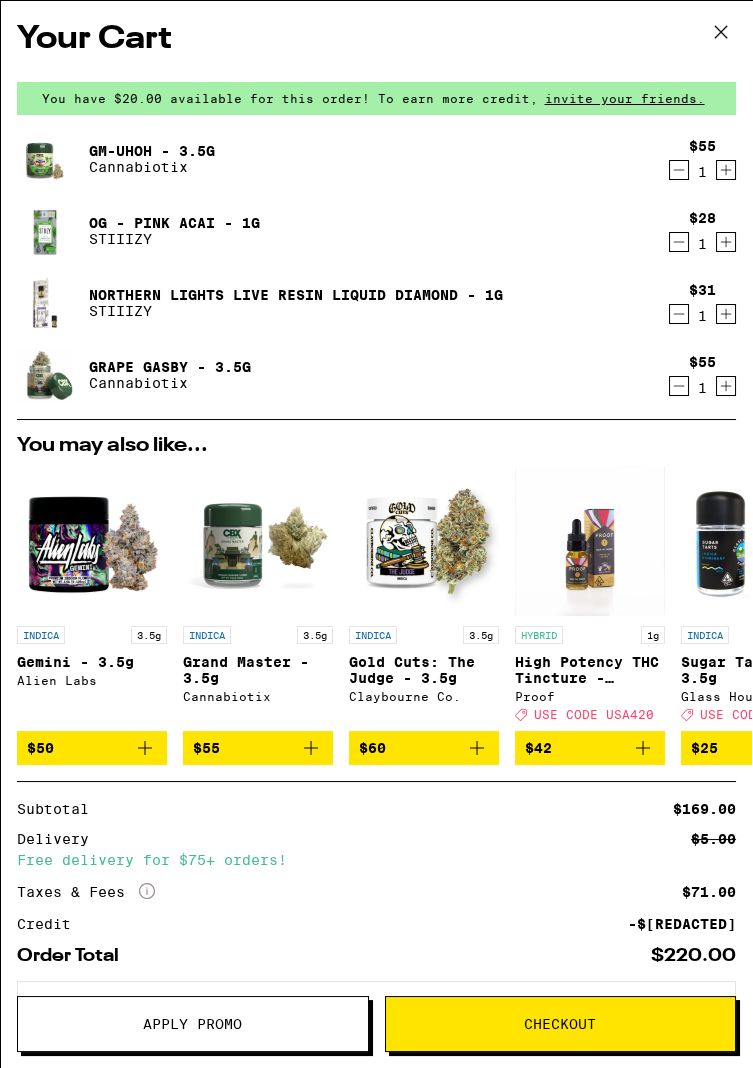 click at bounding box center [721, 32] 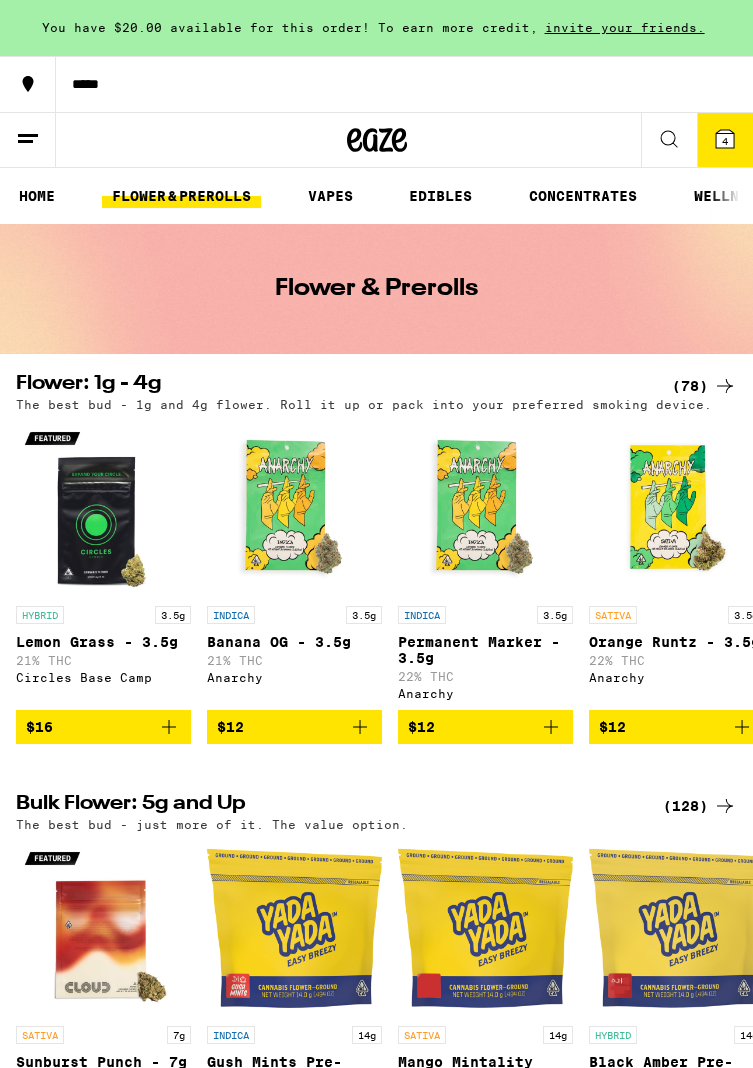 click at bounding box center [725, 139] 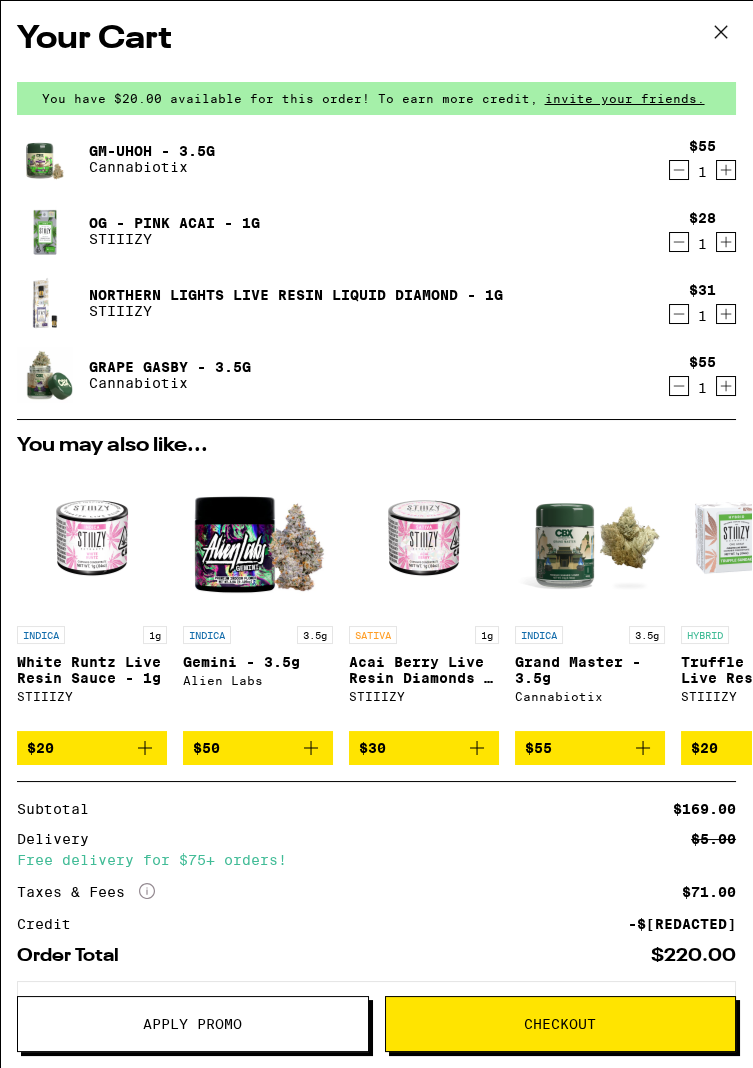 click on "Subtotal $169.00 Delivery $5.00 Free delivery for $75+ orders! Taxes & Fees More Info $71.00 Credit -$20.00" at bounding box center (376, 866) 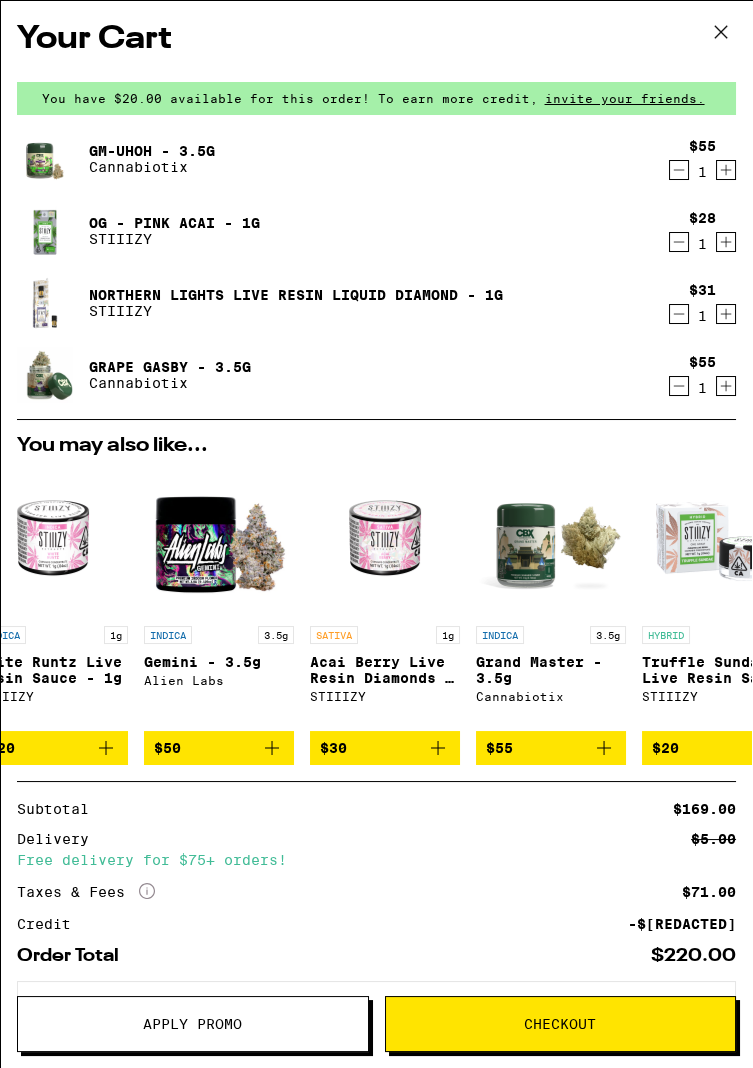scroll, scrollTop: 0, scrollLeft: 0, axis: both 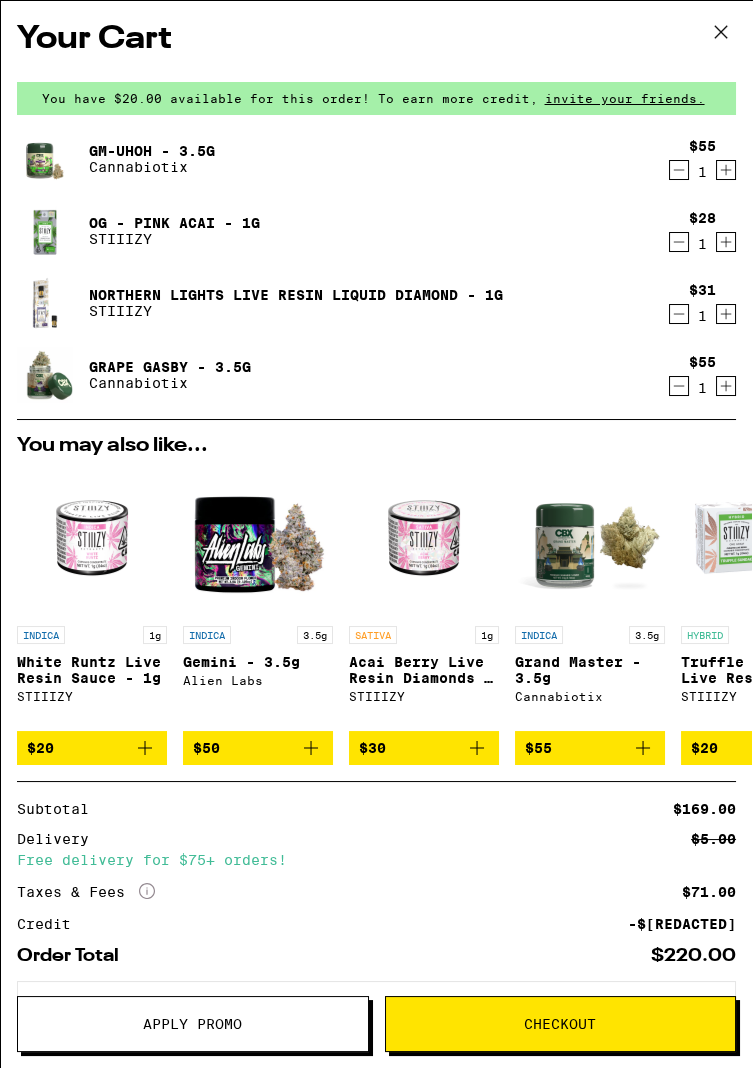 click on "Your Cart You have $20.00 available for this order! To earn more credit, invite your friends. GM-uhOh - 3.5g Cannabiotix $55 1 OG - Pink Acai - 1g STIIIZY $28 1 Northern Lights Live Resin Liquid Diamond - 1g STIIIZY $31 1 Grape Gasby - 3.5g Cannabiotix $55 1 You may also like... INDICA 1g White Runtz Live Resin Sauce - 1g STIIIZY $20 INDICA 3.5g Gemini - 3.5g Alien Labs $50 SATIVA 1g Acai Berry Live Resin Diamonds - 1g STIIIZY $30 INDICA 3.5g Grand Master - 3.5g Cannabiotix $55 HYBRID 1g Truffle Sundae Live Resin Sauce - 1g STIIIZY $20 INDICA 3.5g Gold Cuts: The Judge - 3.5g Claybourne Co. $60 INDICA 1g Grape Gasby Terp Sugar - 1g Cannabiotix $30 HYBRID 1g High Potency THC Tincture - 1000mg Proof Deal Created with Sketch. USE CODE USA420 $42 INDICA 3.5g Sugar Tarts - 3.5g Glass House Deal Created with Sketch. USE CODE USA420 $25 SATIVA 3.5g Golden State Jack - 3.5g Glass House Deal Created with Sketch. USE CODE USA420 $25 Subtotal $169.00 Delivery $5.00 Free delivery for $75+ orders! Taxes & Fees More Info" at bounding box center [376, 504] 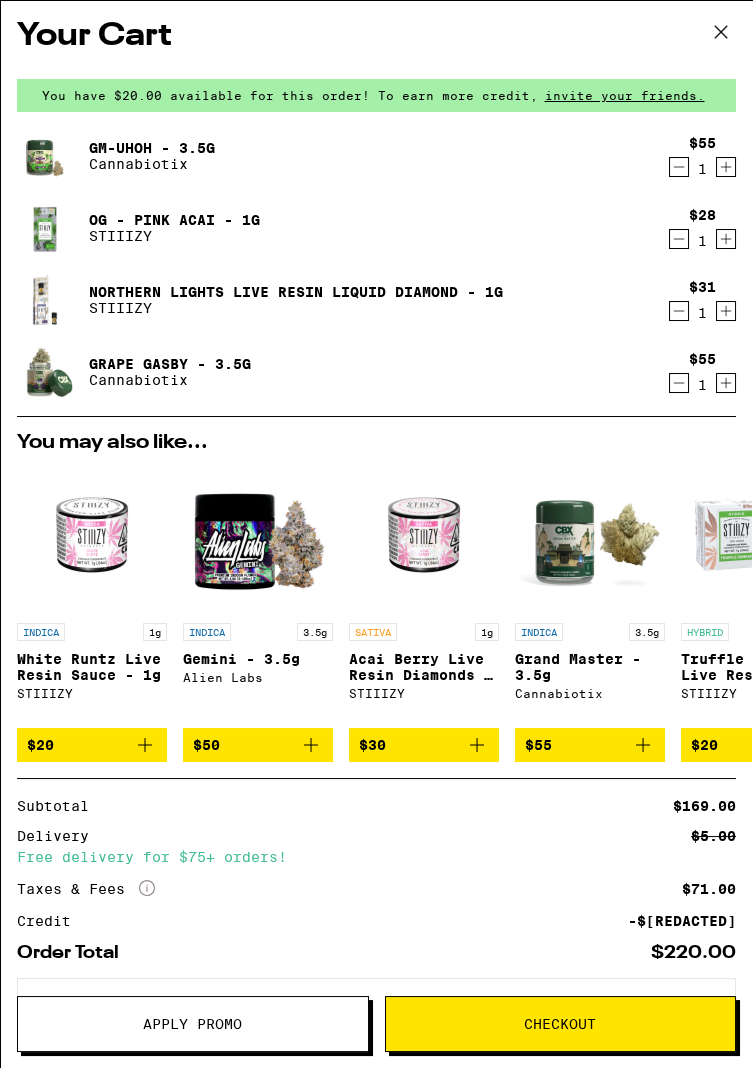 scroll, scrollTop: 5, scrollLeft: 0, axis: vertical 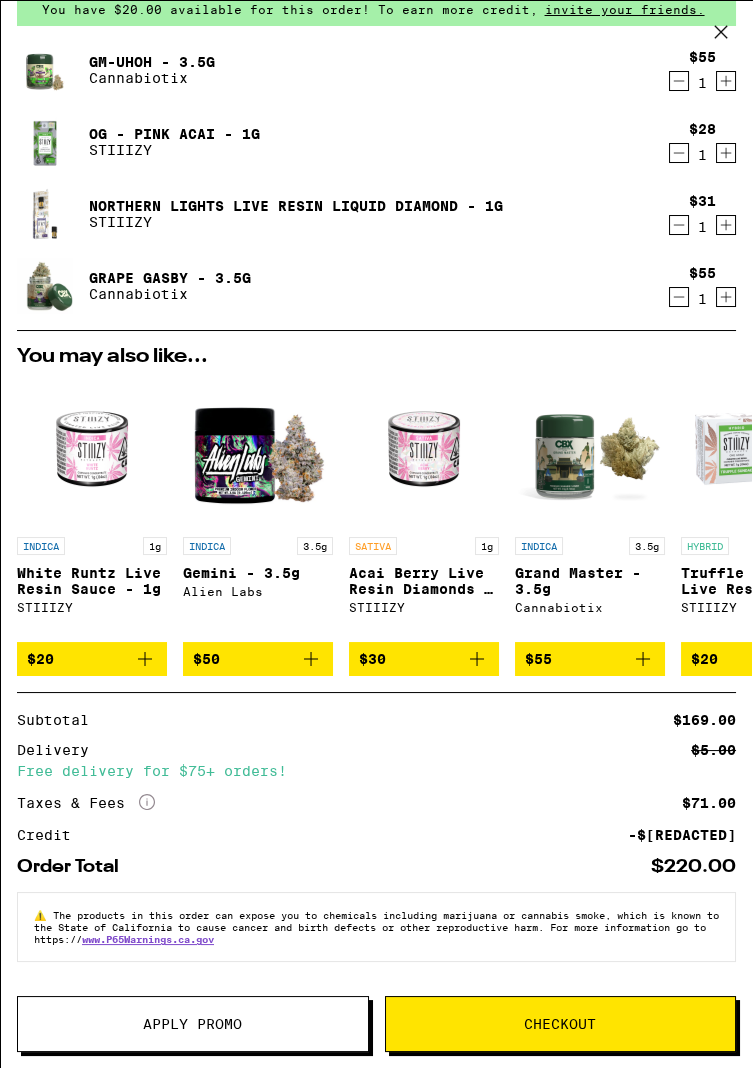 click on "Checkout" at bounding box center [560, 1024] 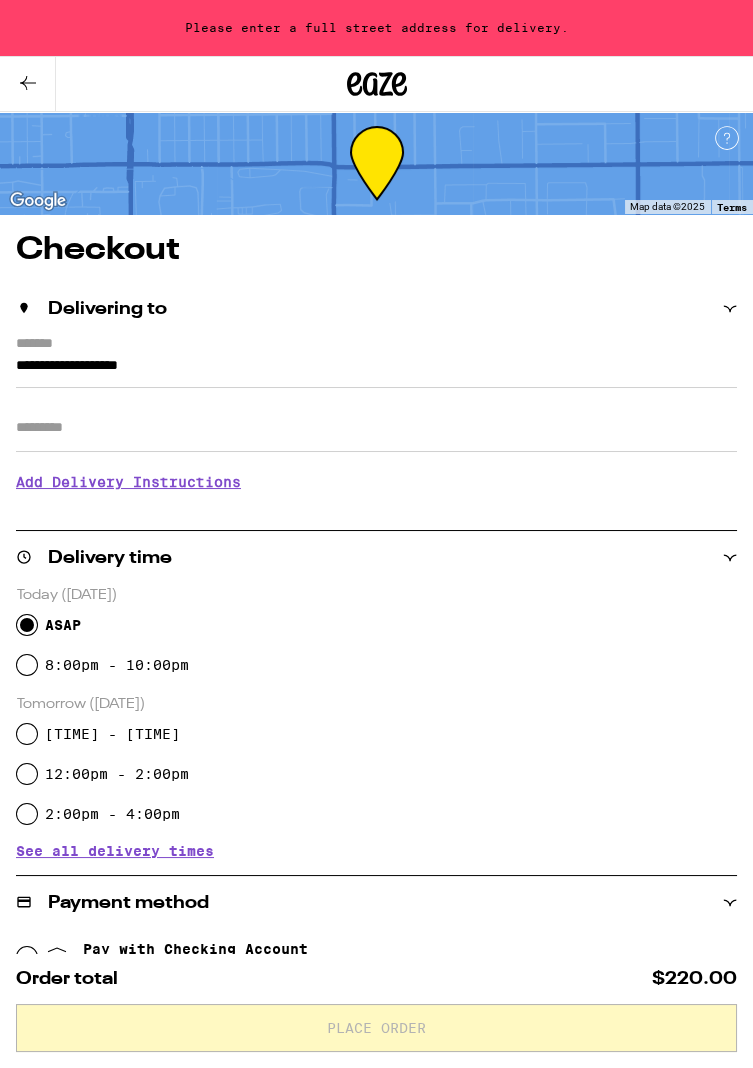 scroll, scrollTop: 10, scrollLeft: 0, axis: vertical 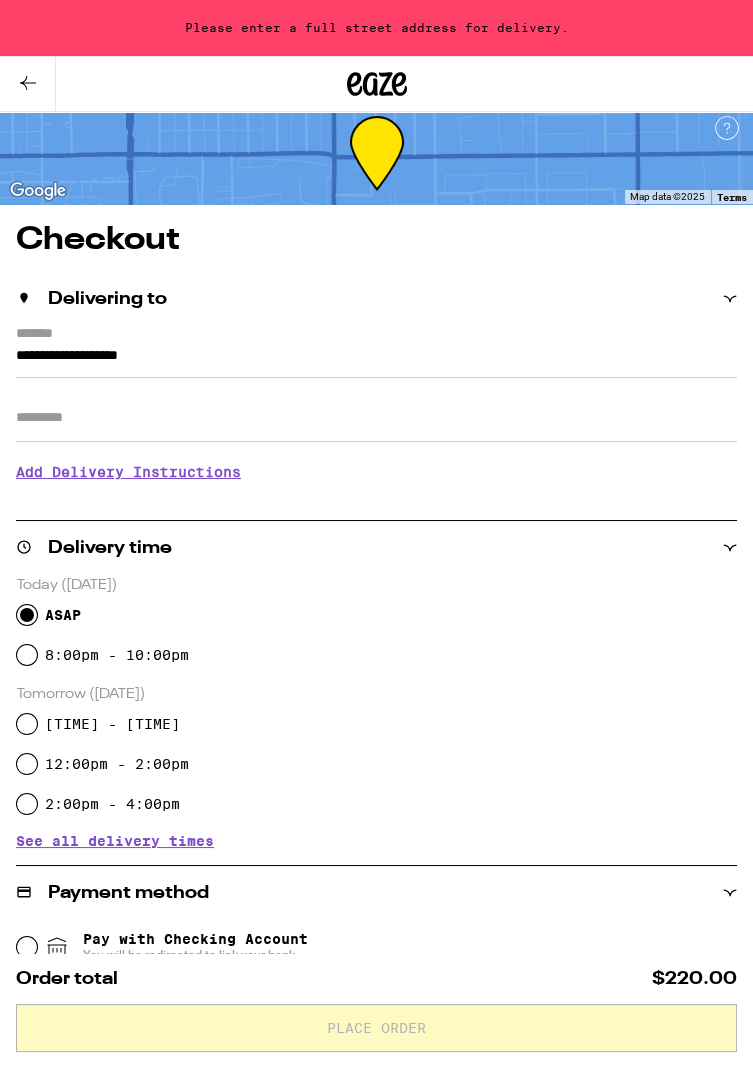 click on "**********" at bounding box center (376, 828) 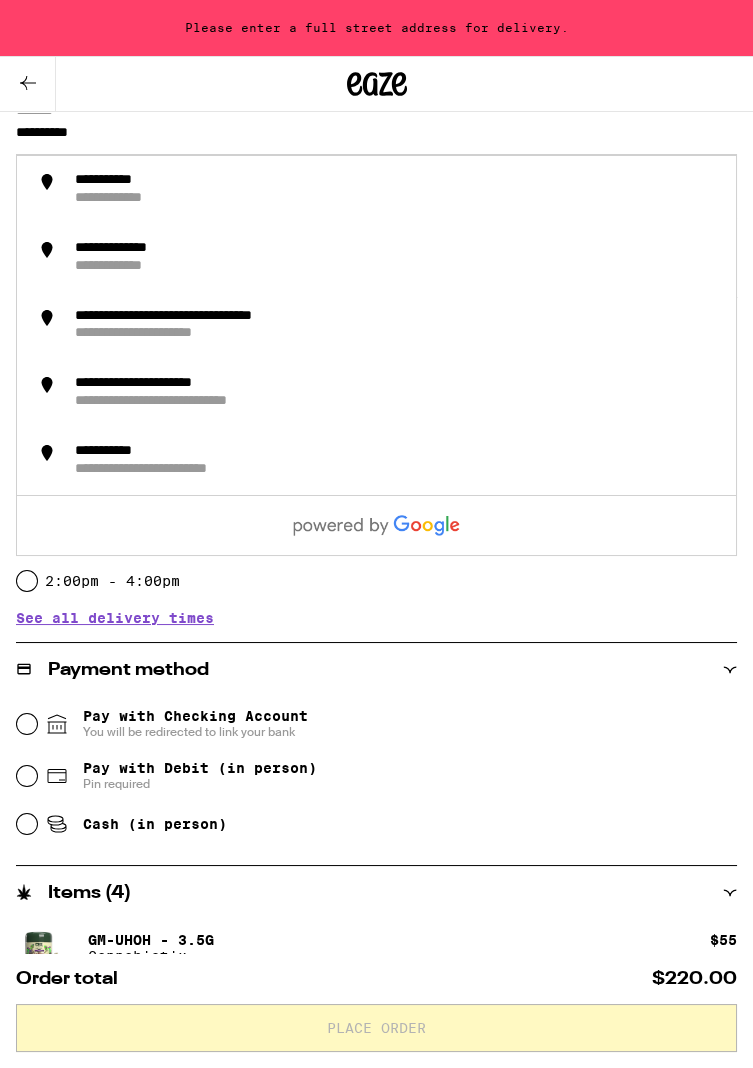 type on "******" 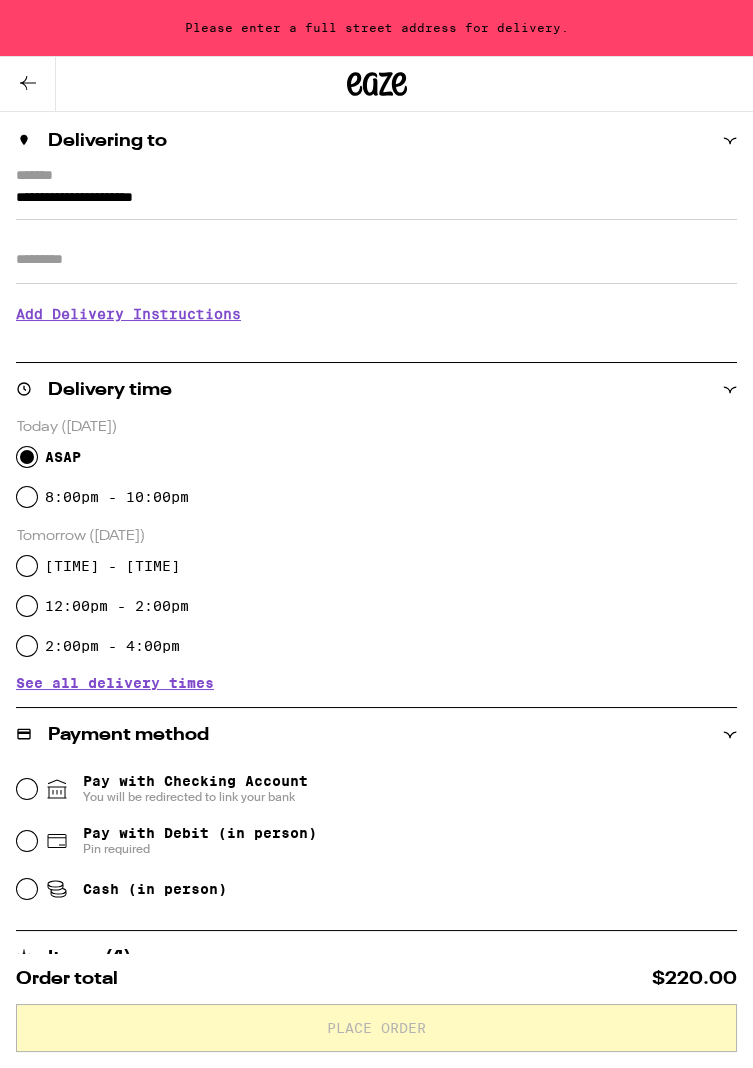scroll, scrollTop: 0, scrollLeft: 0, axis: both 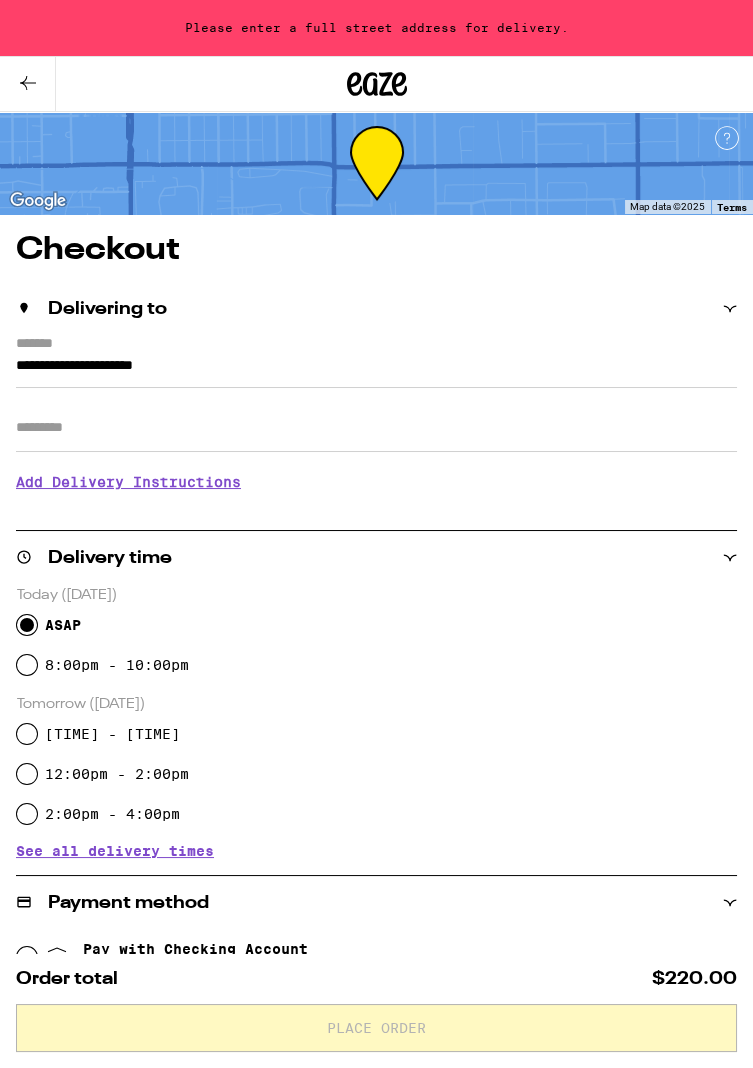 click on "**********" at bounding box center [376, 371] 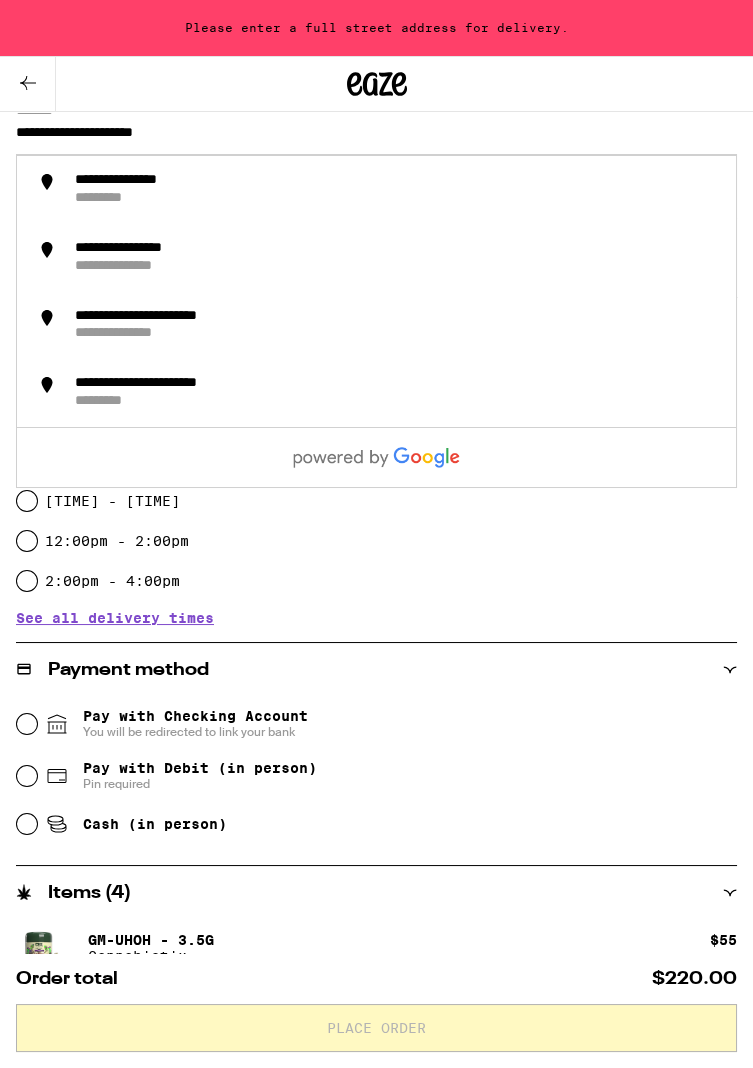 click on "**********" at bounding box center (376, 138) 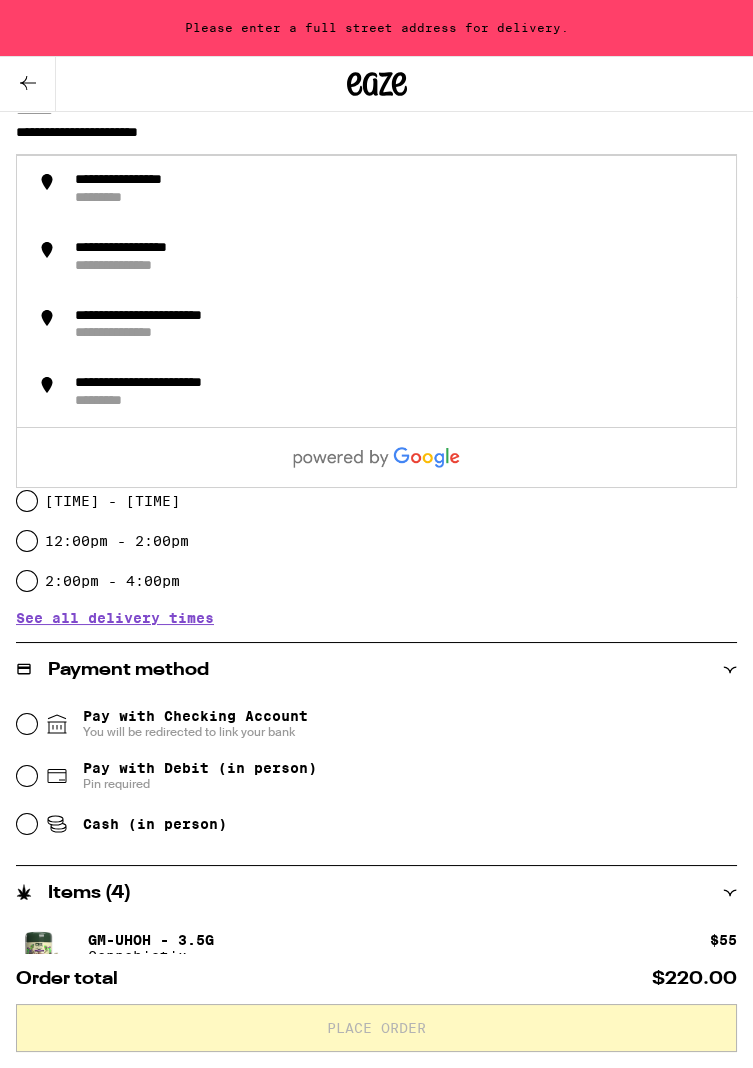 click on "**********" at bounding box center [376, 138] 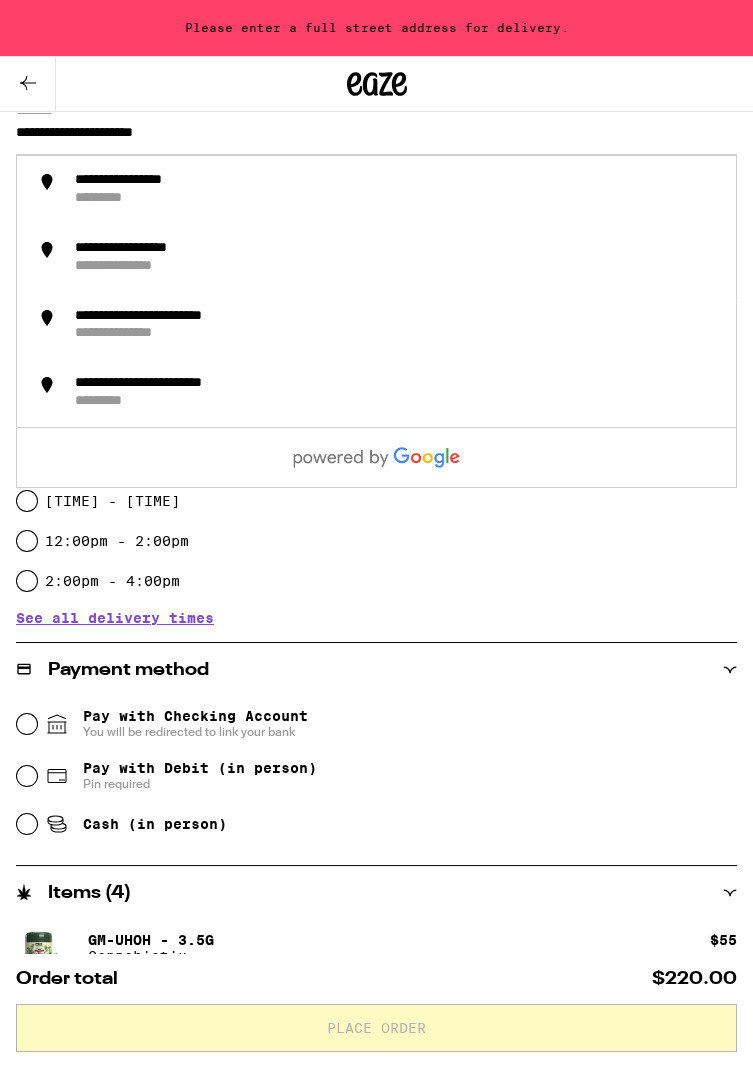 click on "**********" at bounding box center (376, 138) 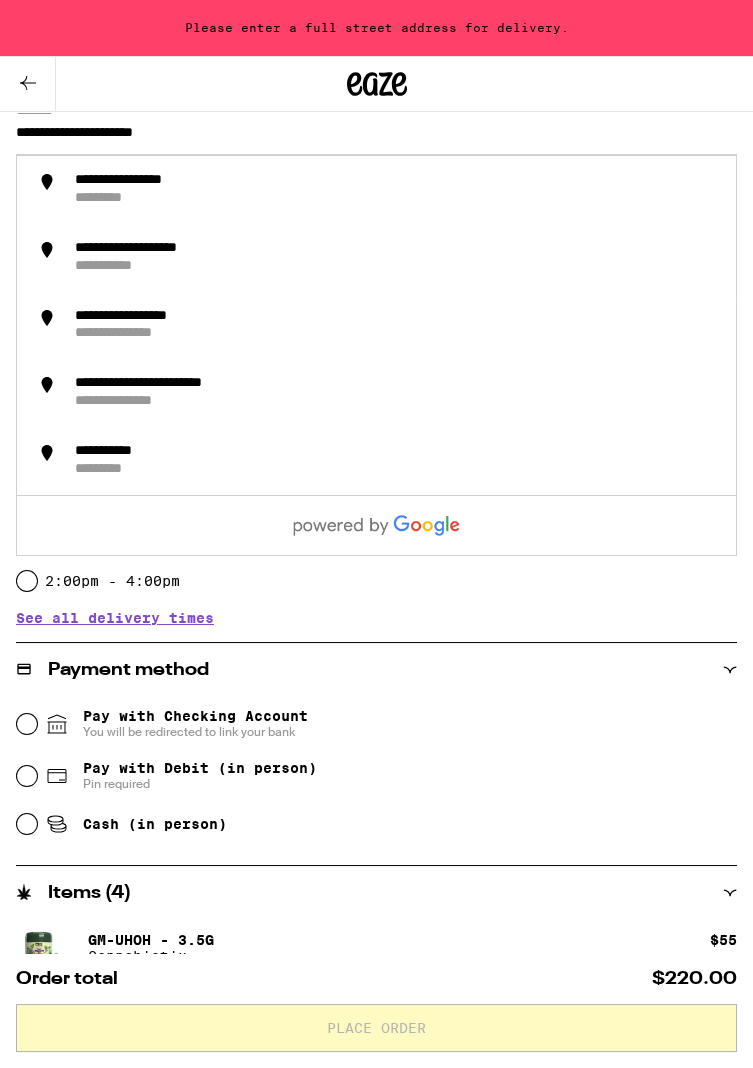 type on "**********" 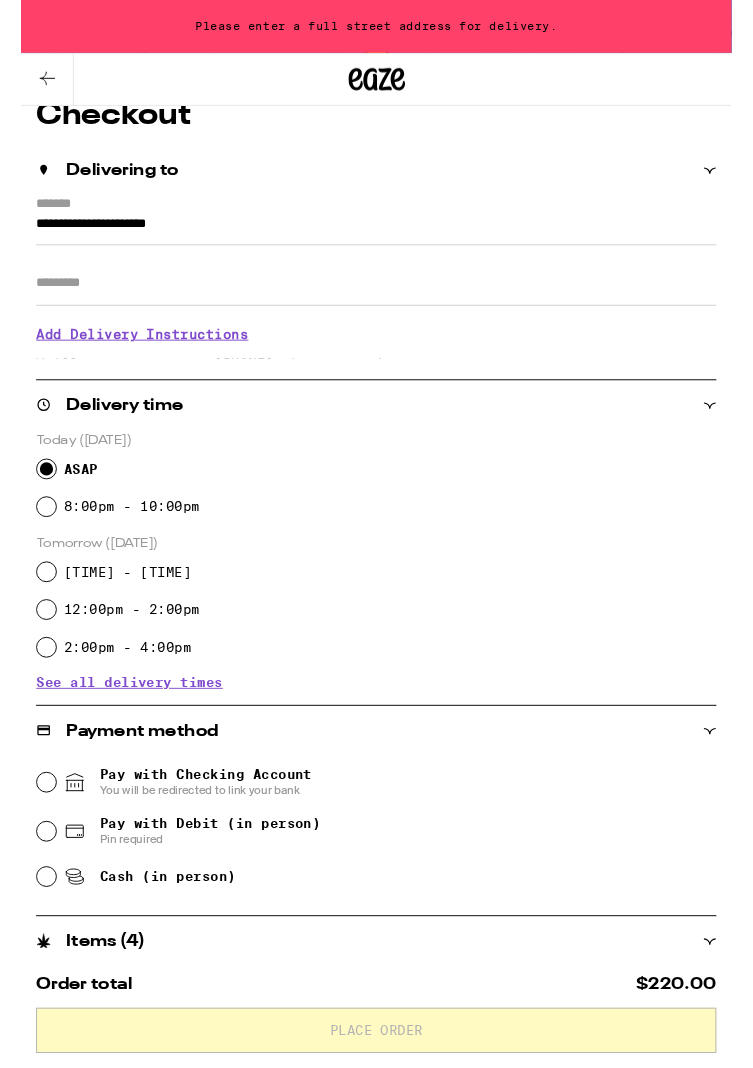 scroll, scrollTop: 0, scrollLeft: 0, axis: both 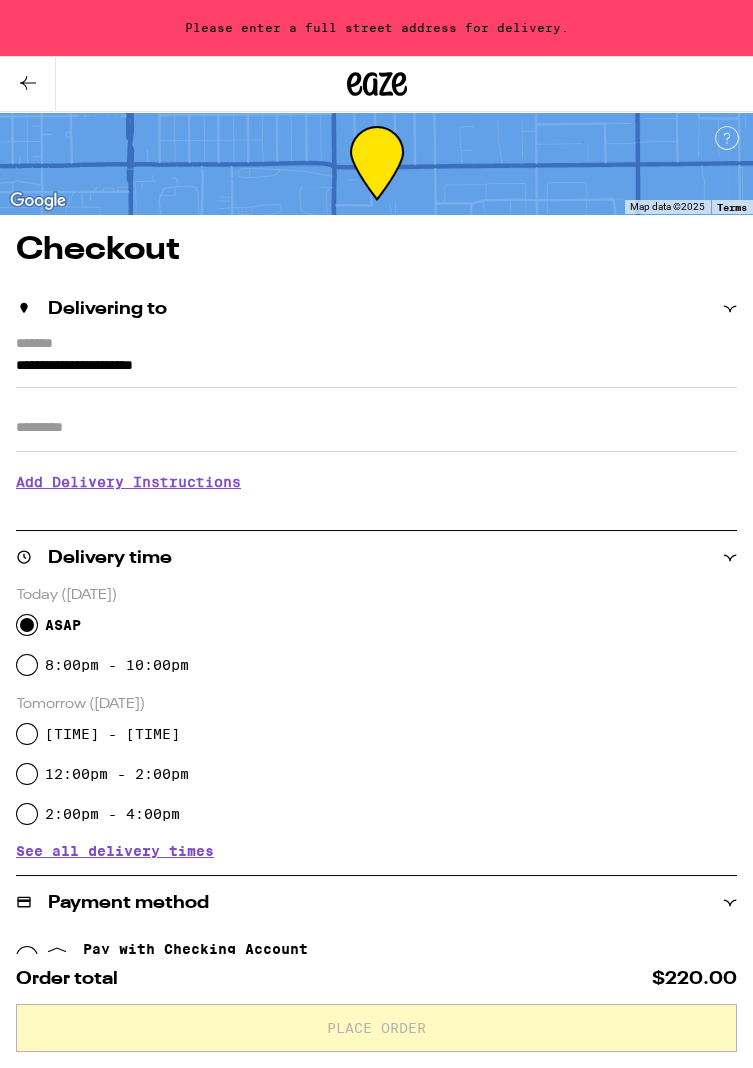 click on "**********" at bounding box center (376, 371) 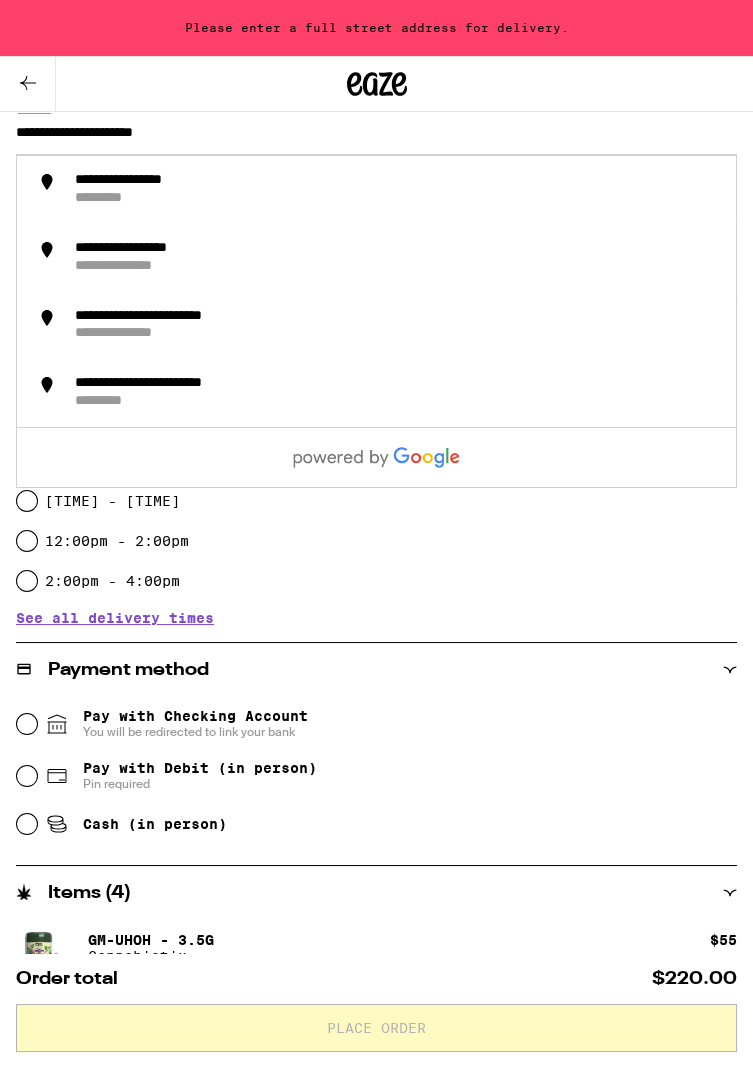click on "**********" at bounding box center (152, 181) 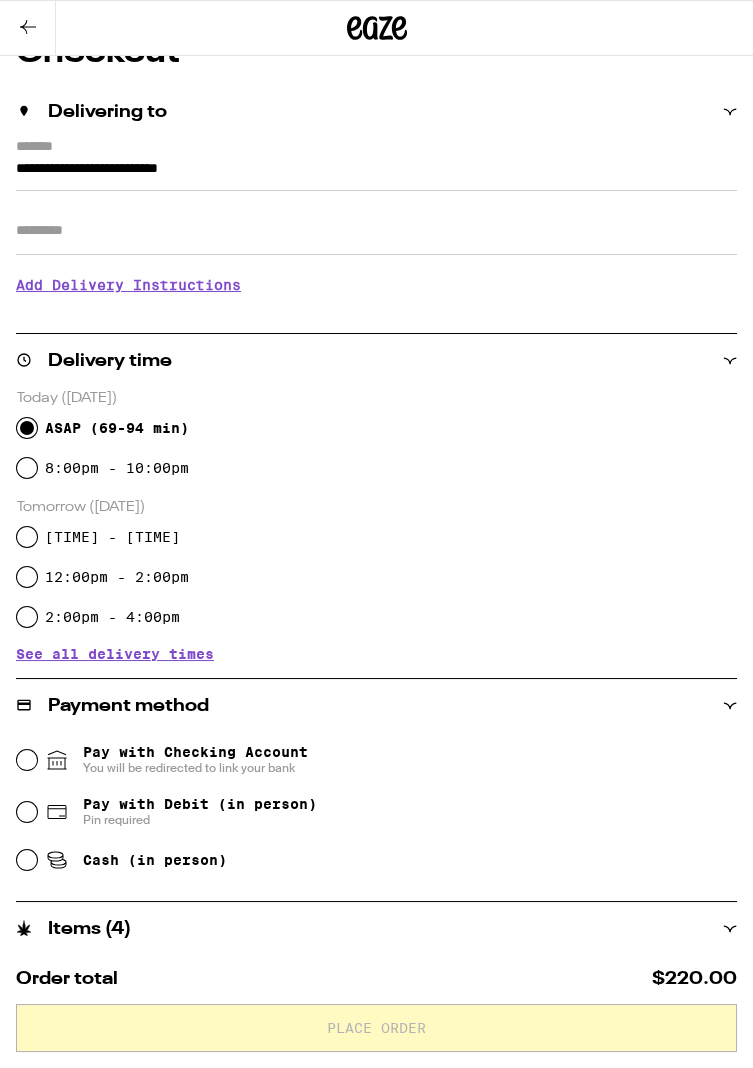 scroll, scrollTop: 0, scrollLeft: 0, axis: both 